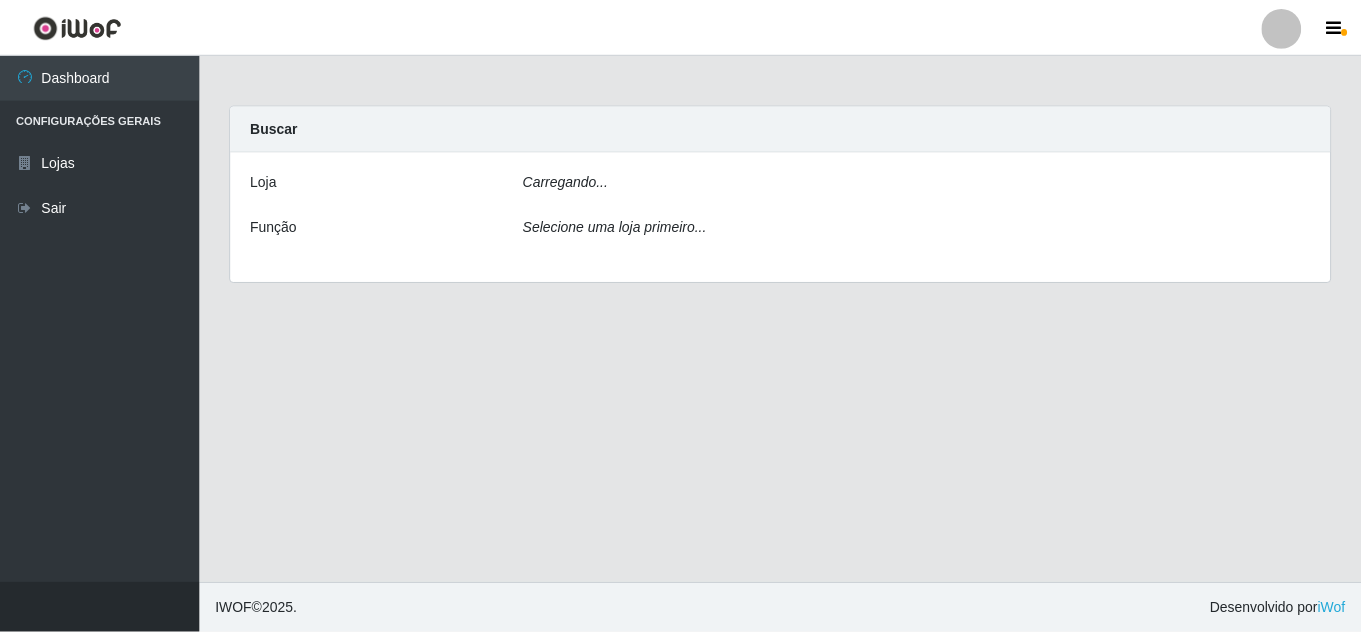 scroll, scrollTop: 0, scrollLeft: 0, axis: both 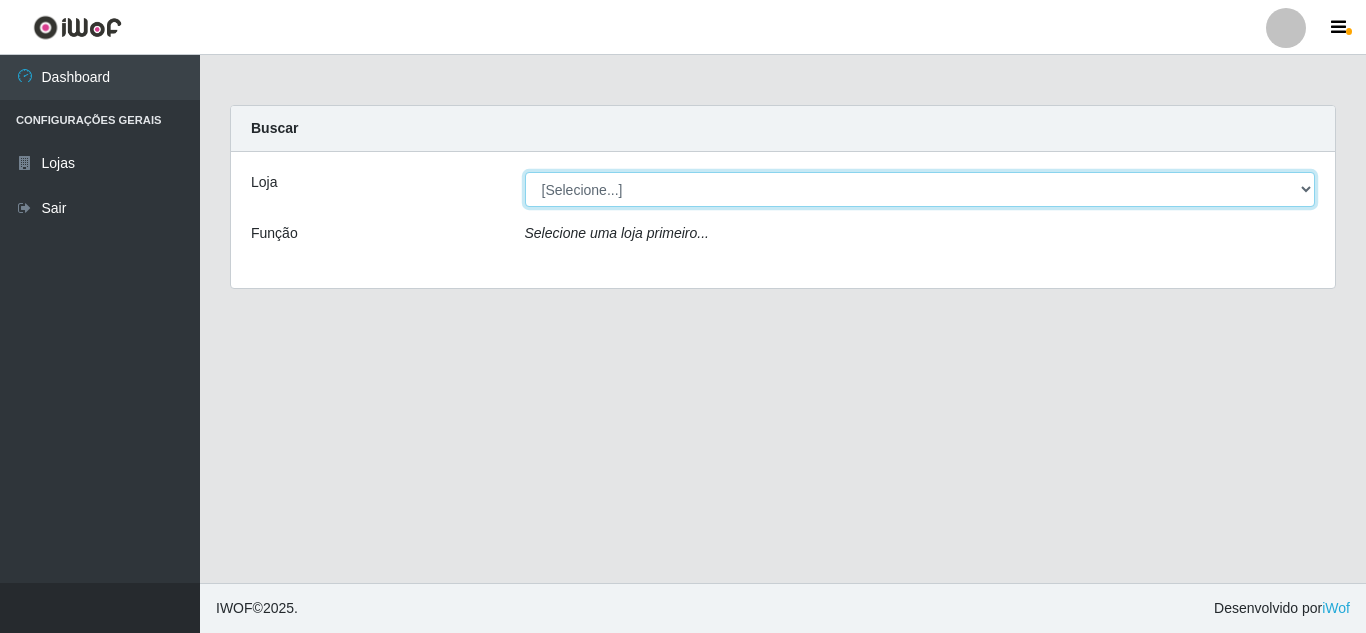 click on "[Selecione...] Rede Compras Supermercados - LOJA 5" at bounding box center (920, 189) 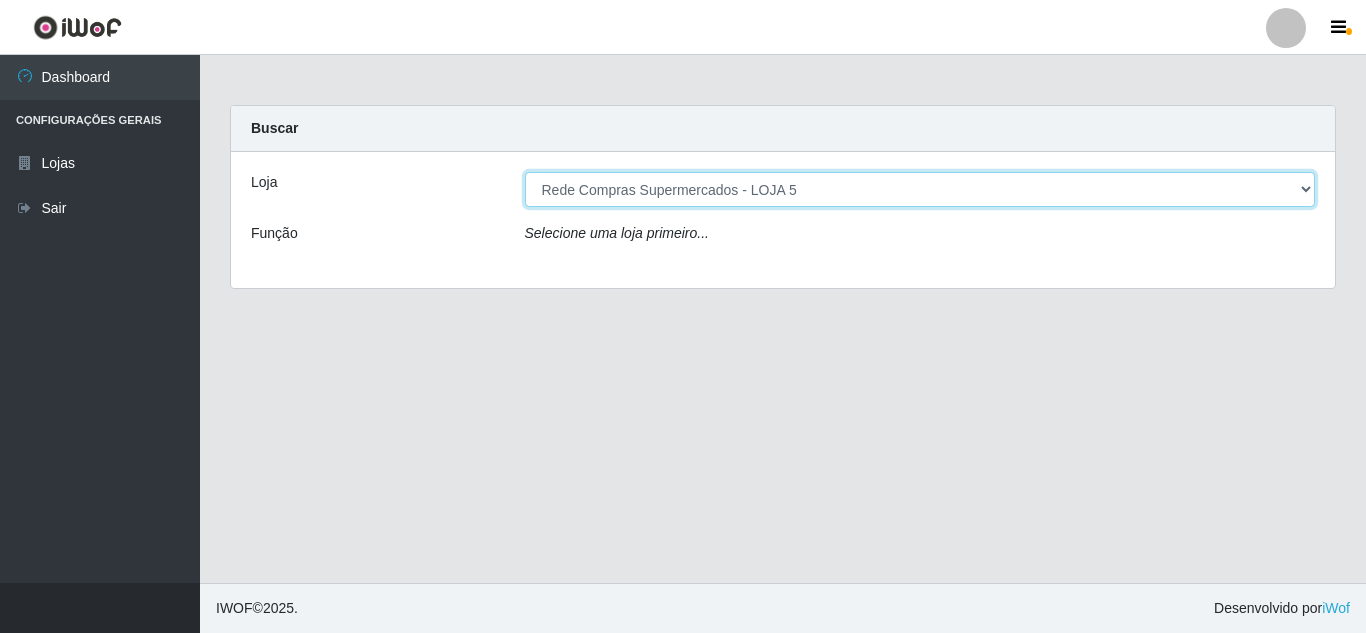 click on "[Selecione...] Rede Compras Supermercados - LOJA 5" at bounding box center (920, 189) 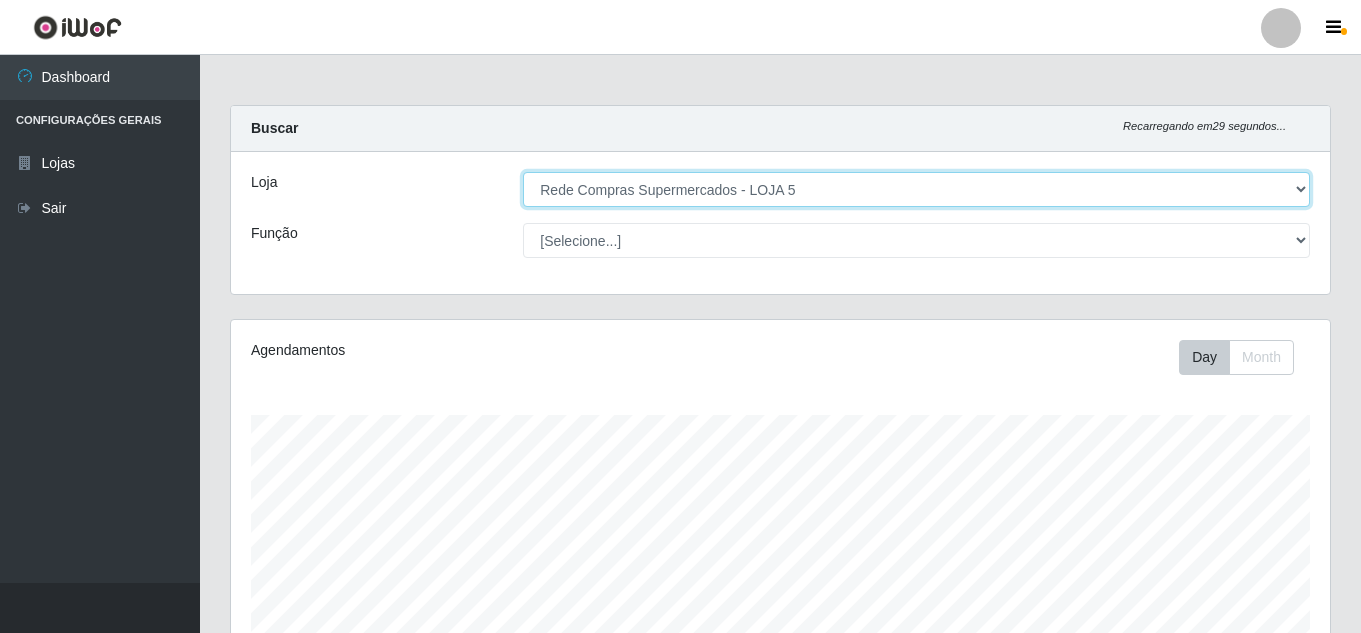 scroll, scrollTop: 999585, scrollLeft: 998901, axis: both 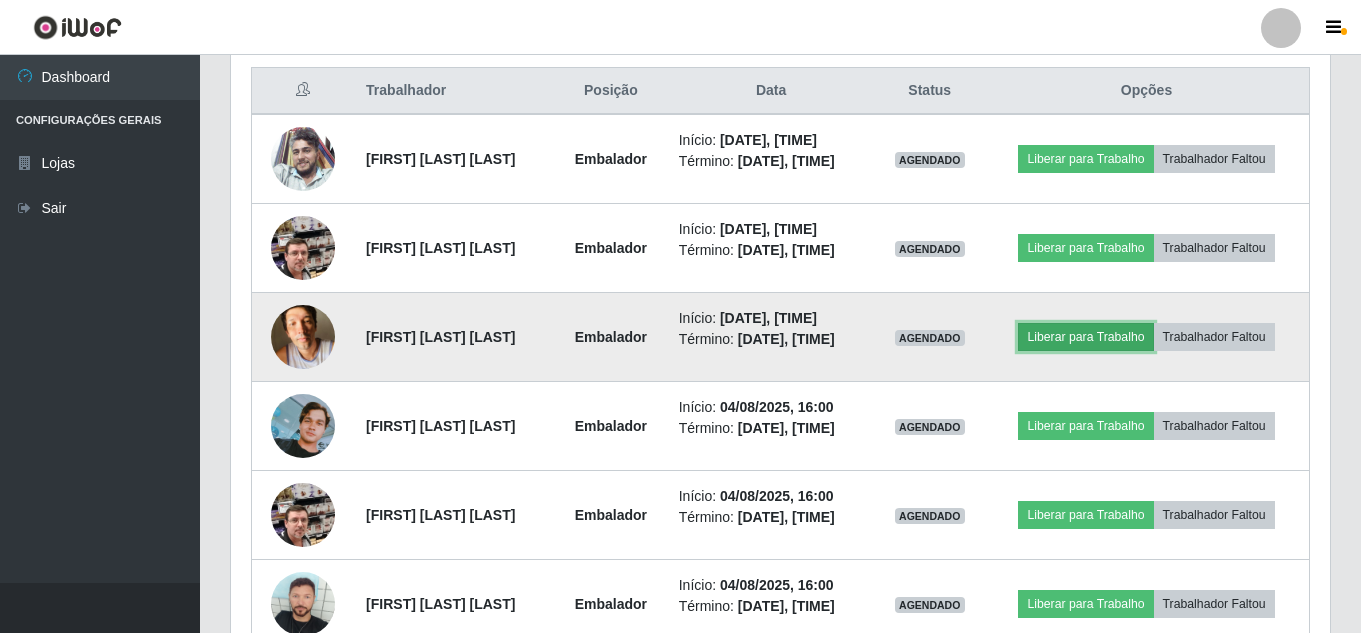 click on "Liberar para Trabalho" at bounding box center (1085, 337) 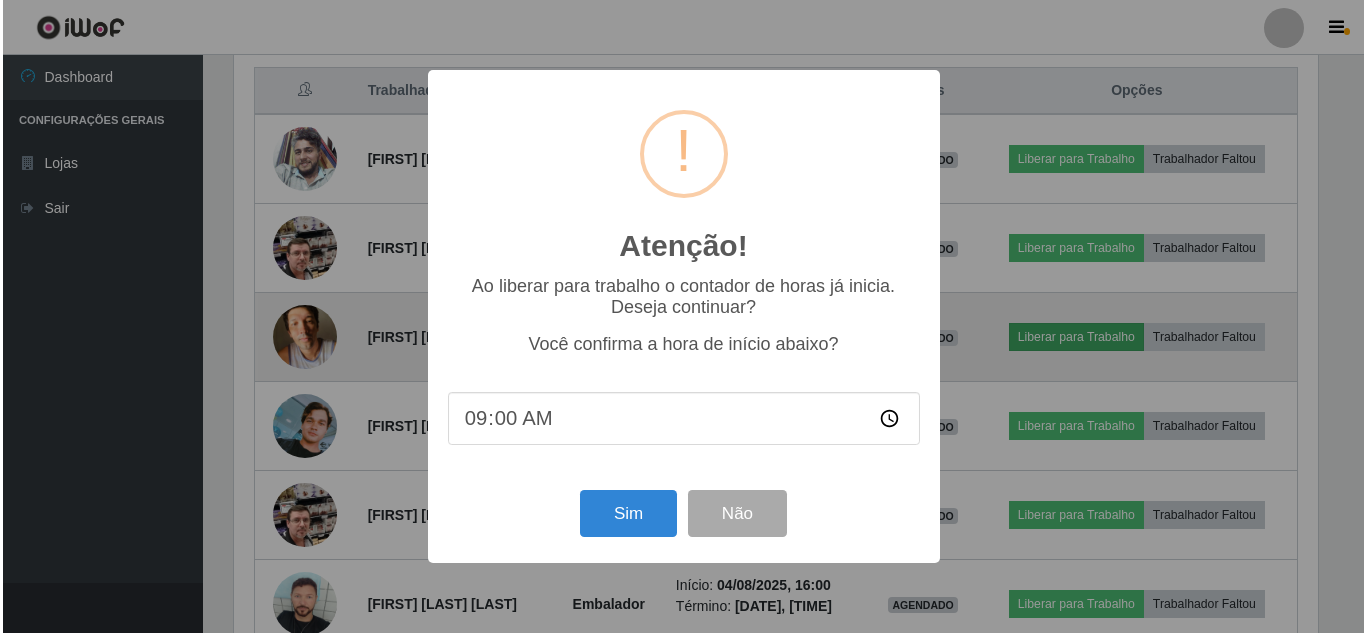 scroll, scrollTop: 999585, scrollLeft: 998911, axis: both 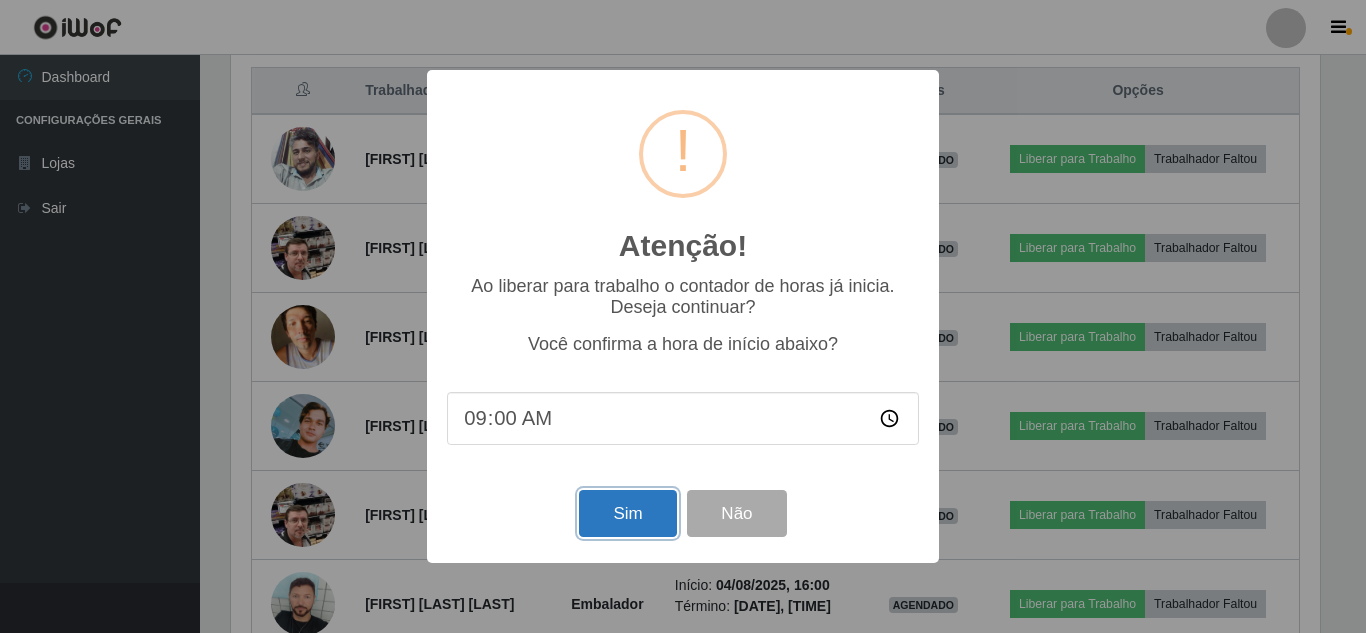 click on "Sim" at bounding box center (627, 513) 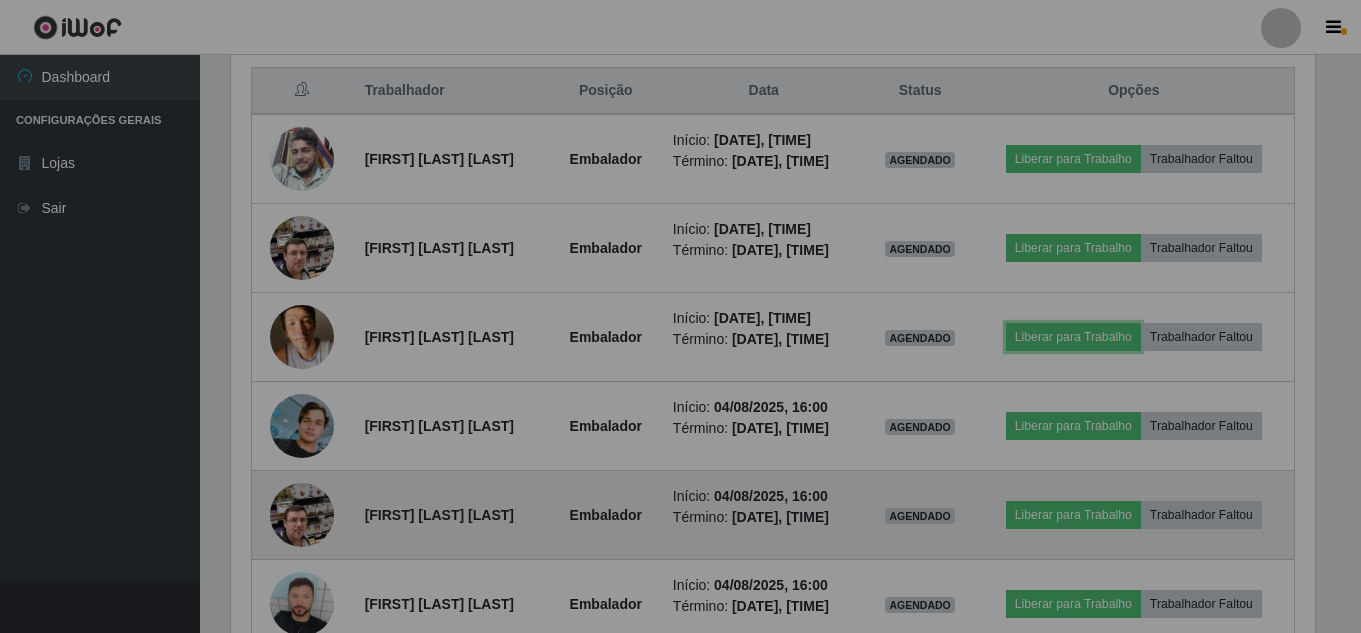 scroll, scrollTop: 999585, scrollLeft: 998901, axis: both 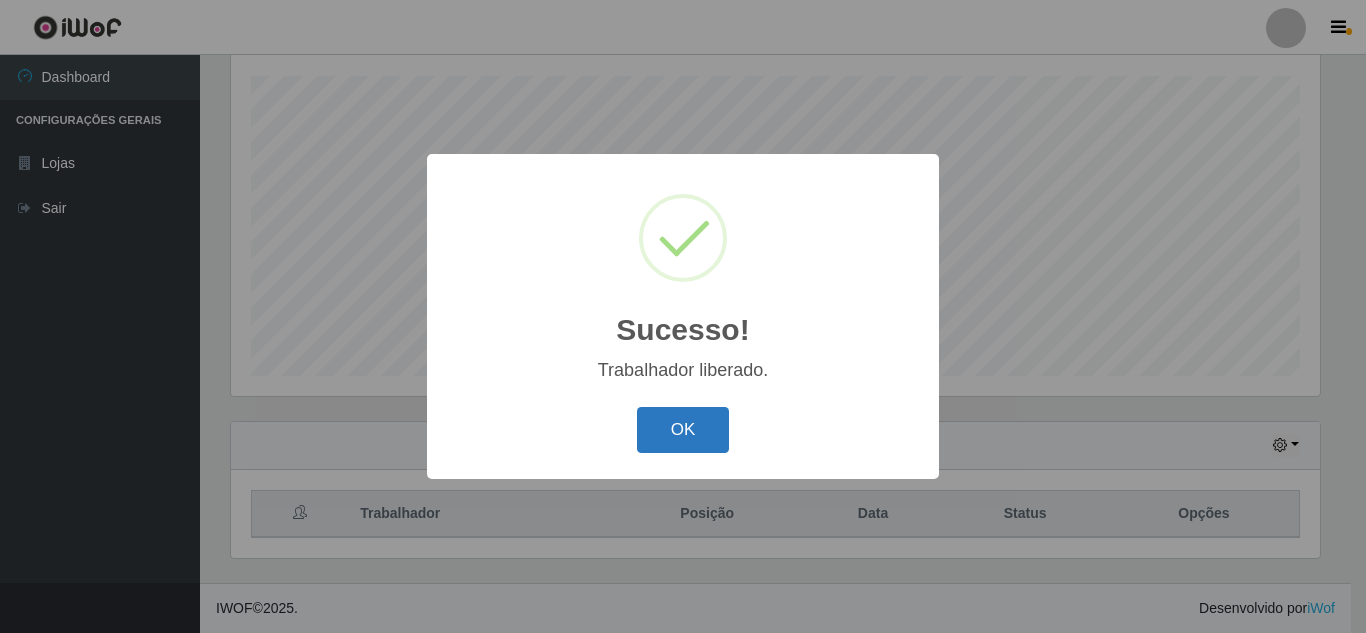 click on "OK" at bounding box center (683, 430) 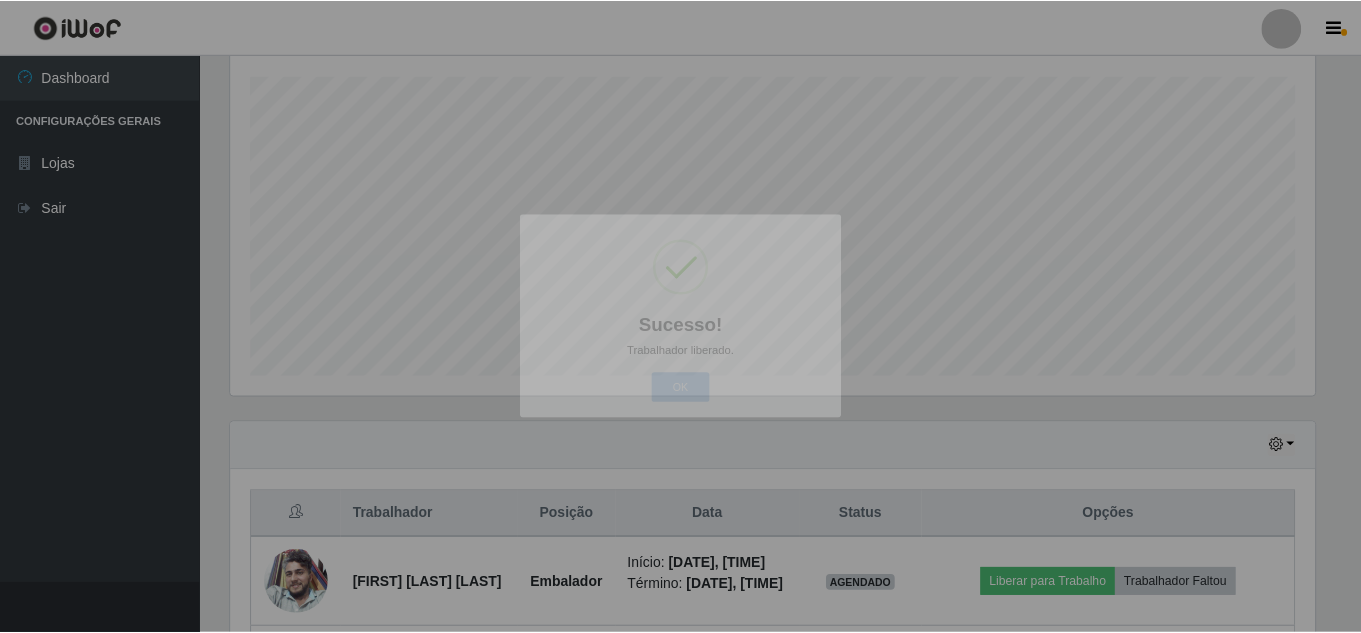 scroll, scrollTop: 999585, scrollLeft: 998901, axis: both 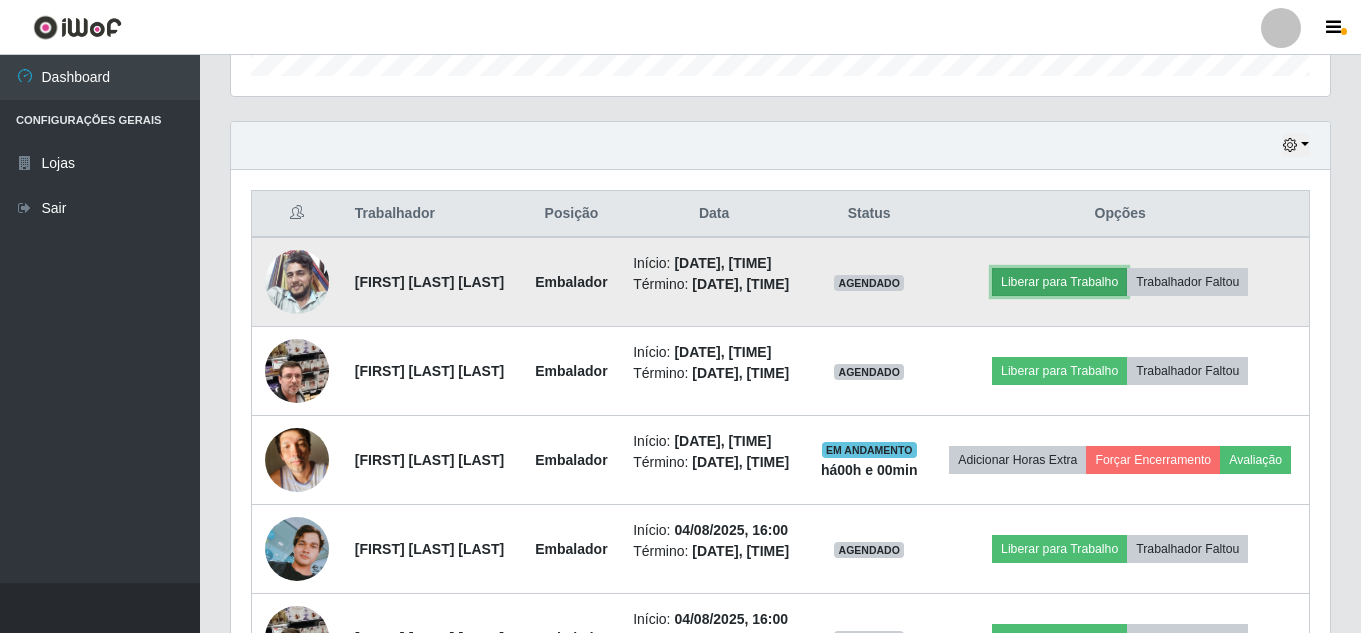 click on "Liberar para Trabalho" at bounding box center [1059, 282] 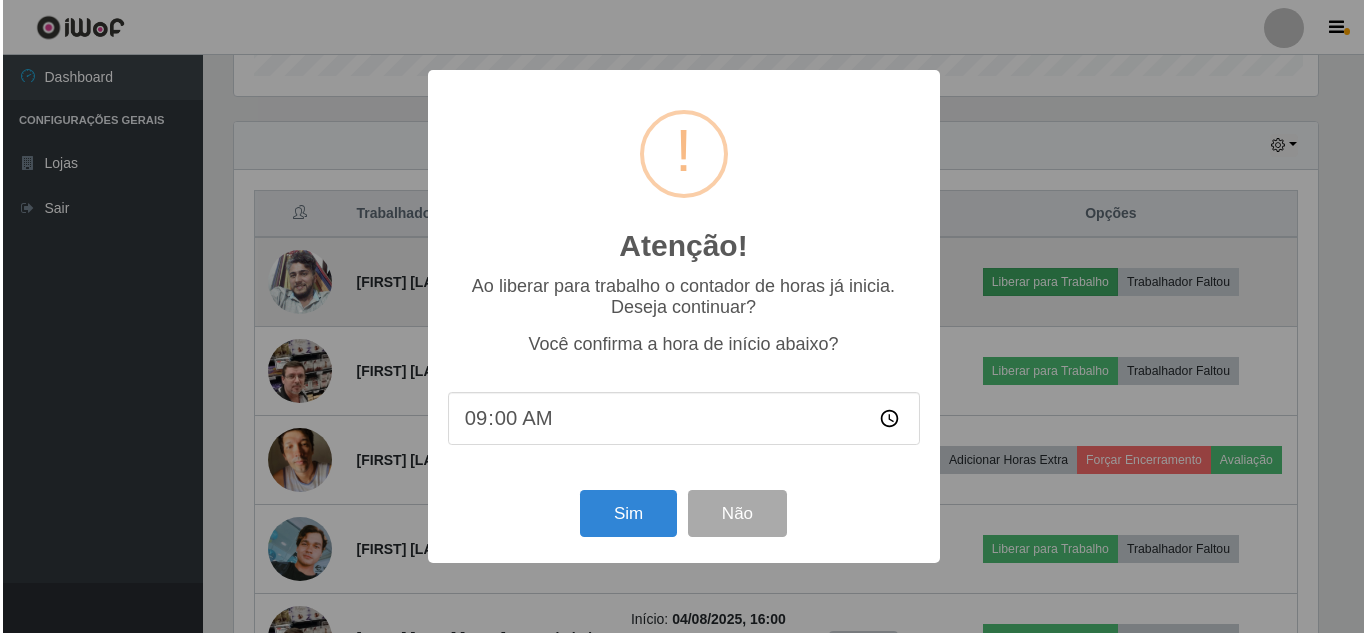 scroll, scrollTop: 999585, scrollLeft: 998911, axis: both 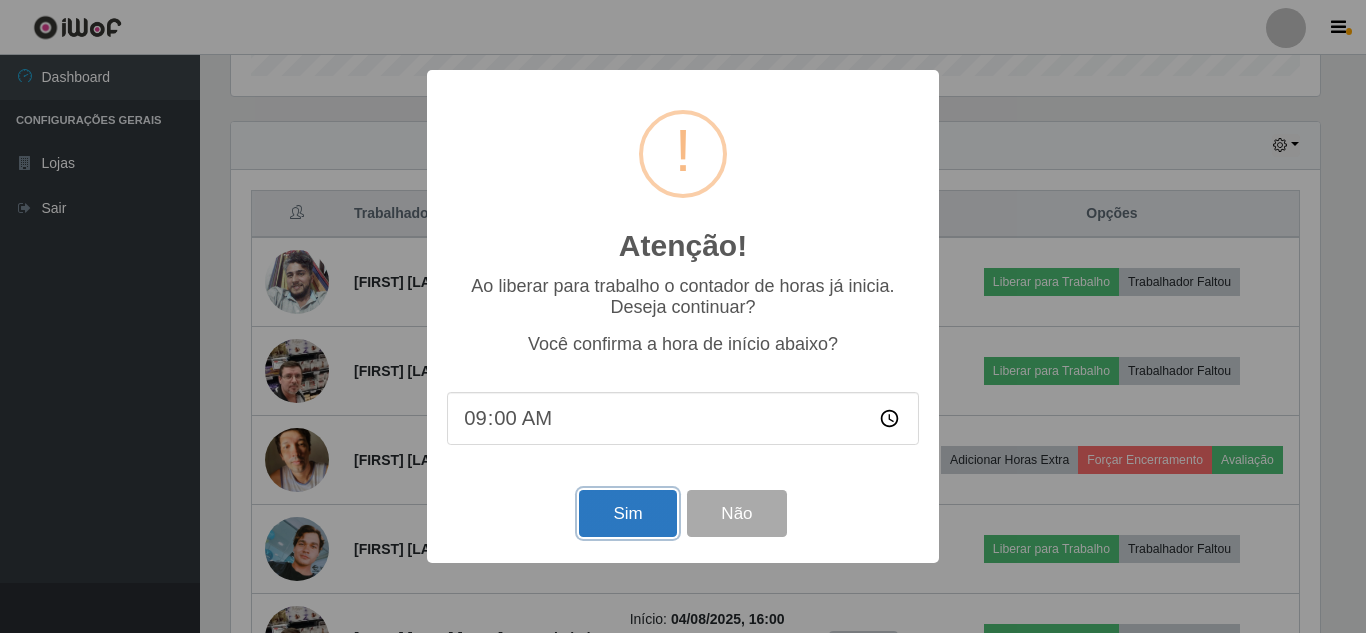 click on "Sim" at bounding box center (627, 513) 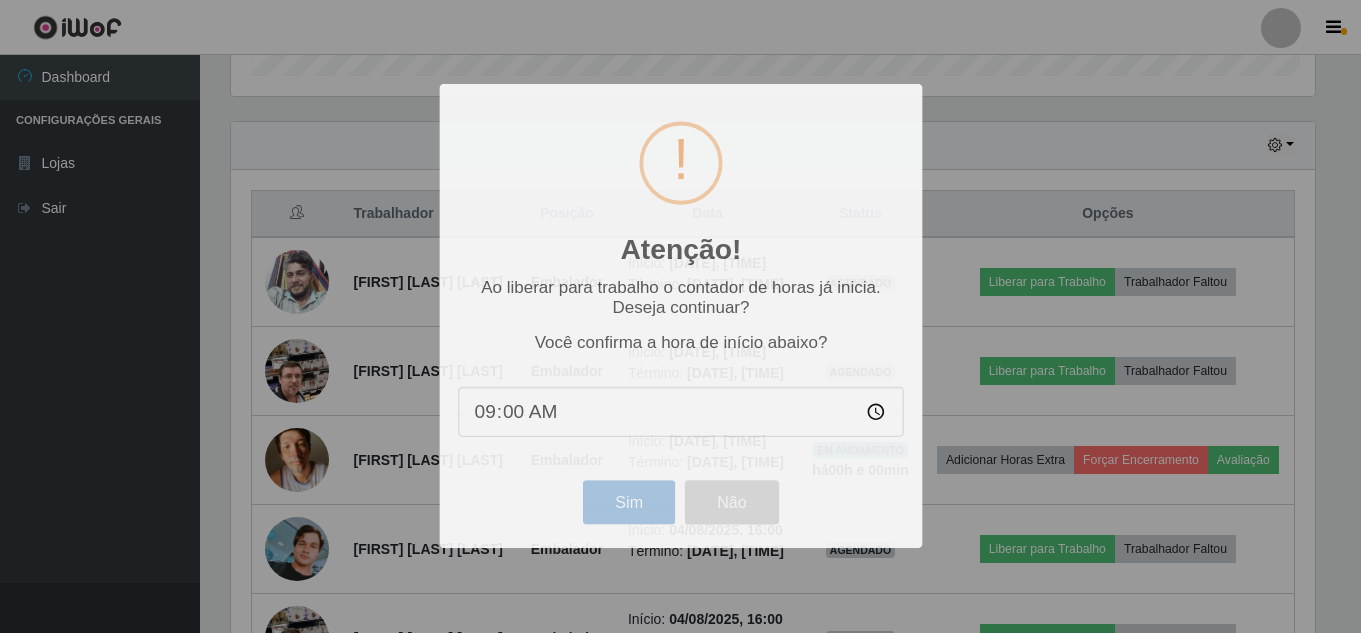 scroll, scrollTop: 999585, scrollLeft: 998901, axis: both 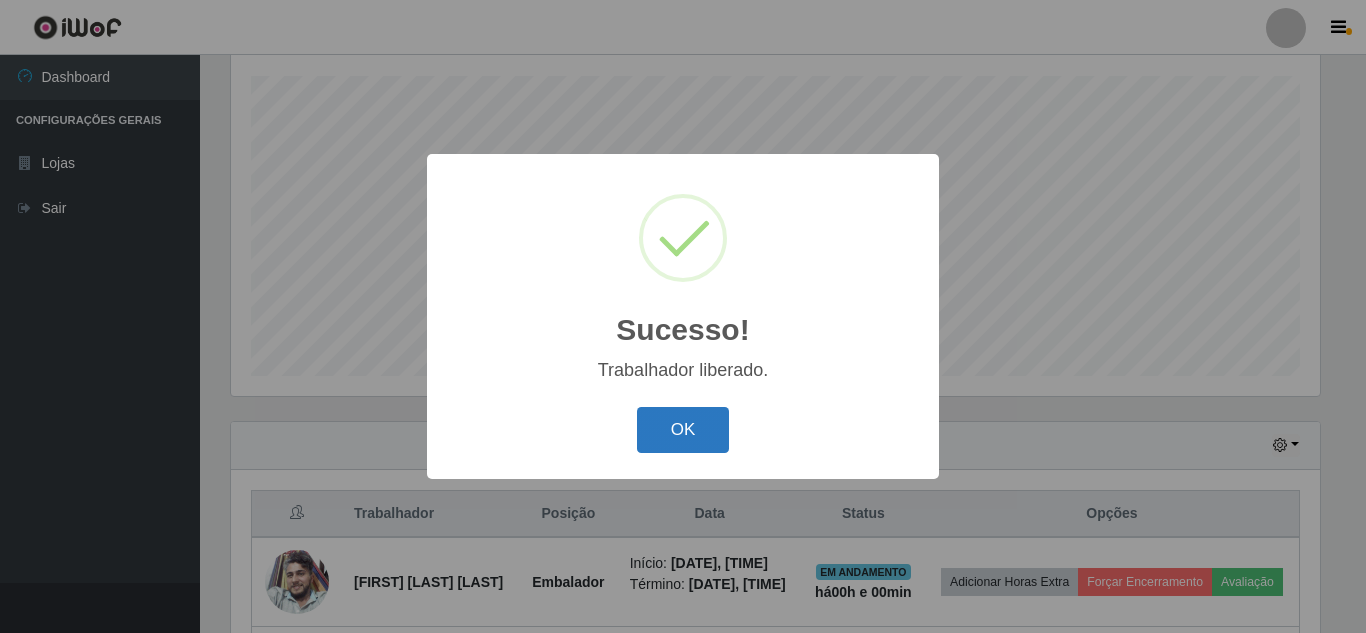 click on "OK" at bounding box center [683, 430] 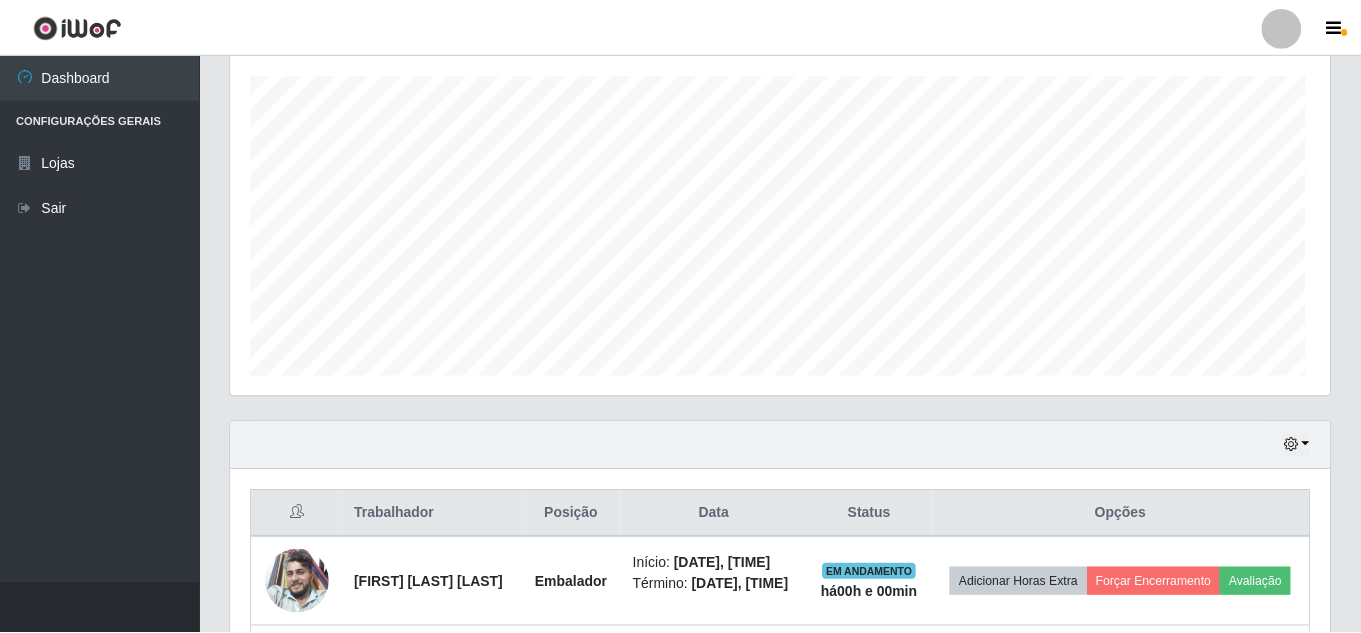 scroll, scrollTop: 999585, scrollLeft: 998901, axis: both 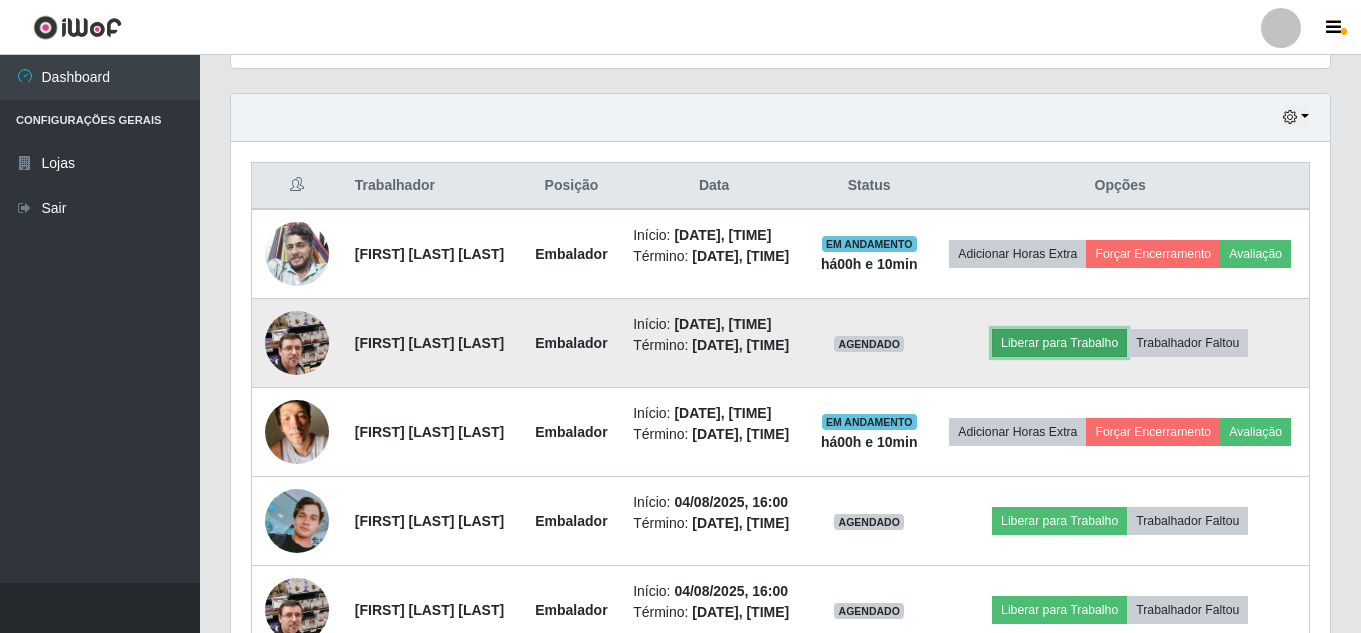 click on "Liberar para Trabalho" at bounding box center [1059, 343] 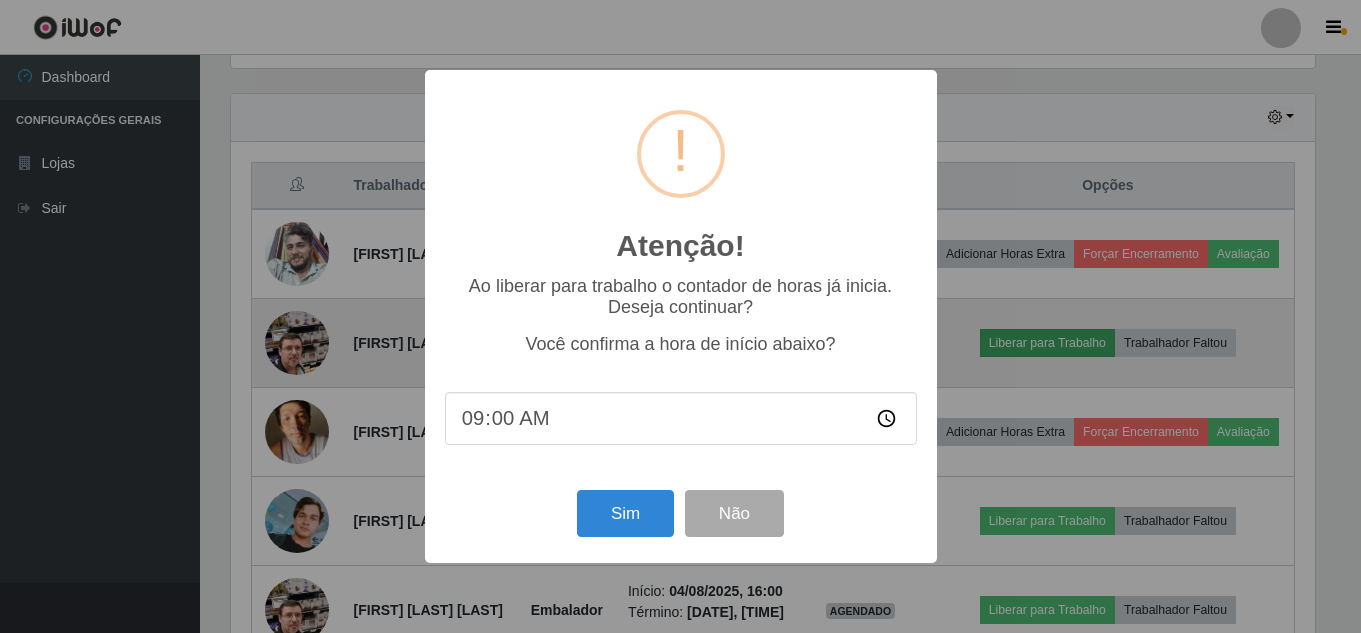 scroll, scrollTop: 999585, scrollLeft: 998911, axis: both 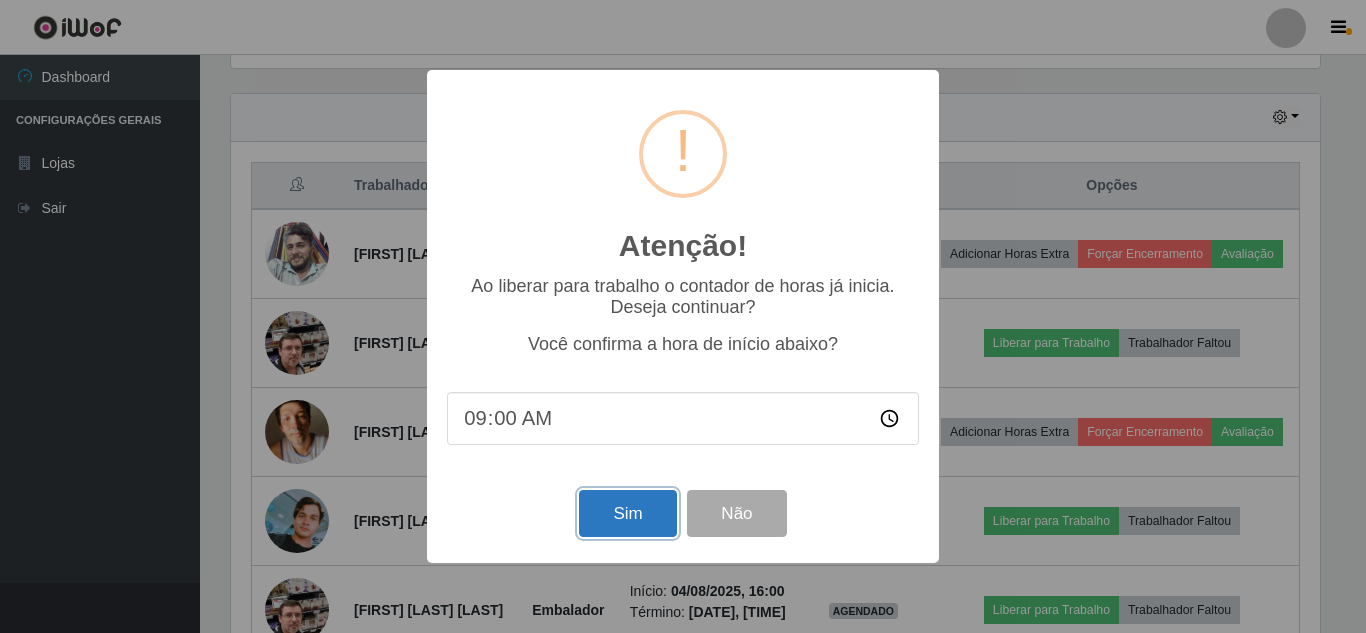 click on "Sim" at bounding box center [627, 513] 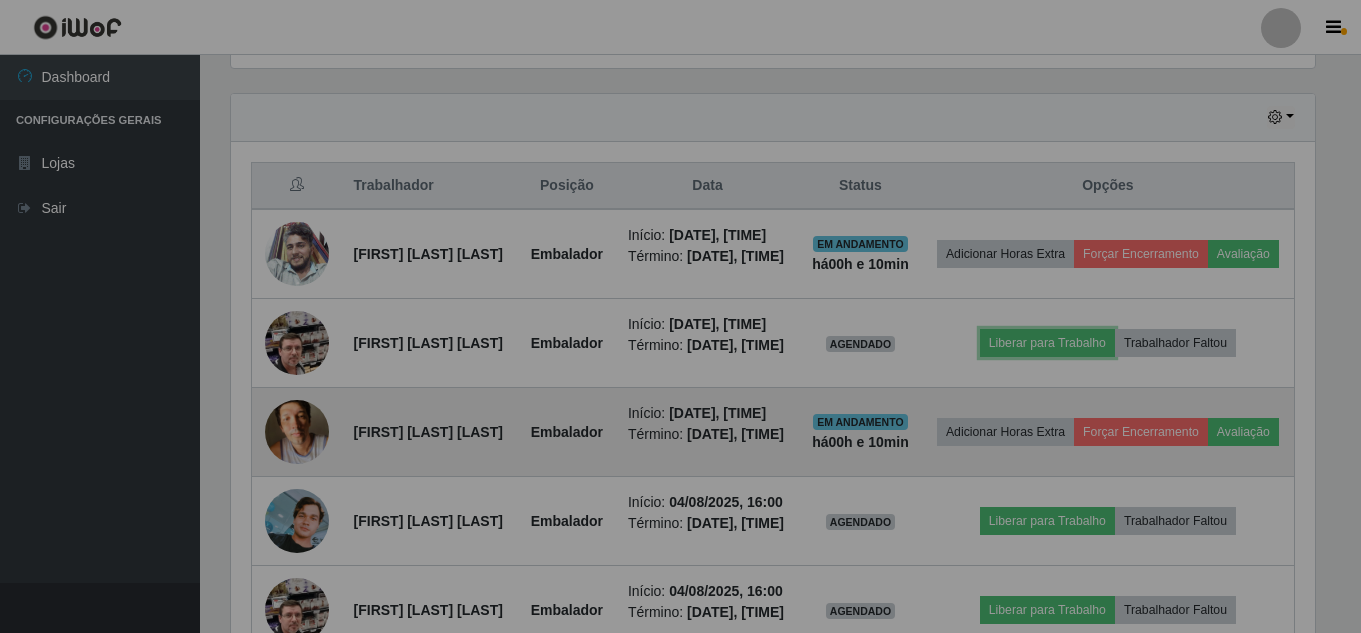 scroll, scrollTop: 999585, scrollLeft: 998901, axis: both 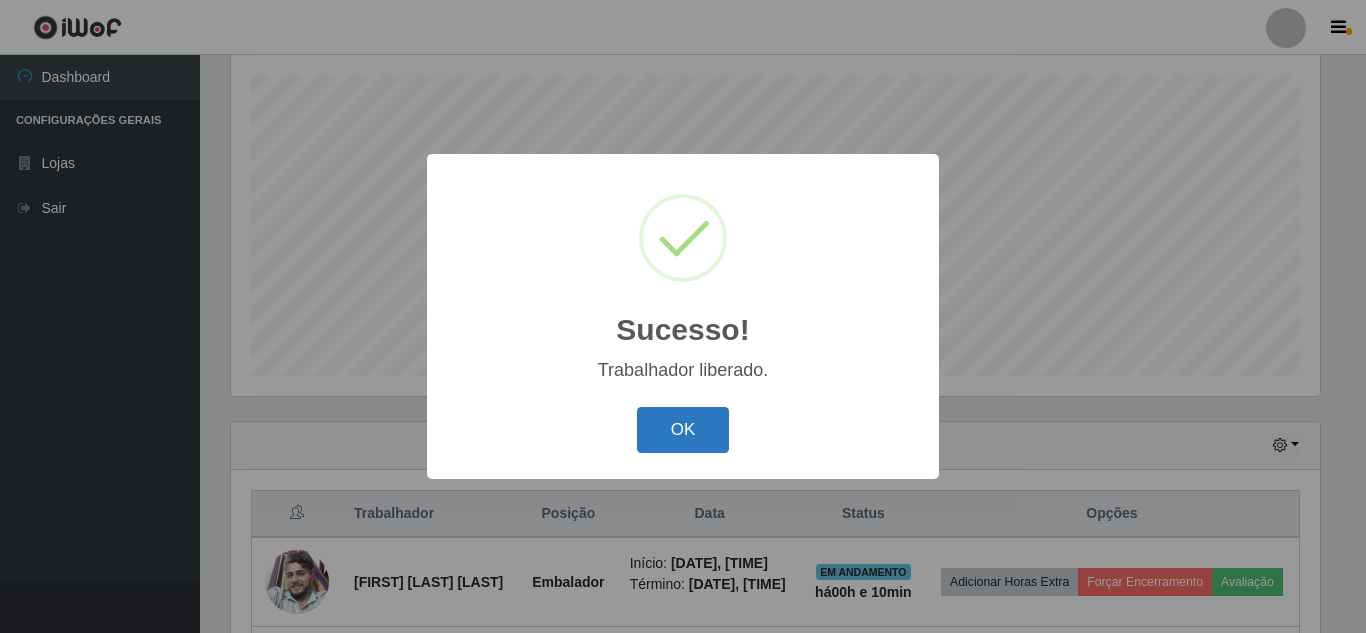 click on "OK" at bounding box center (683, 430) 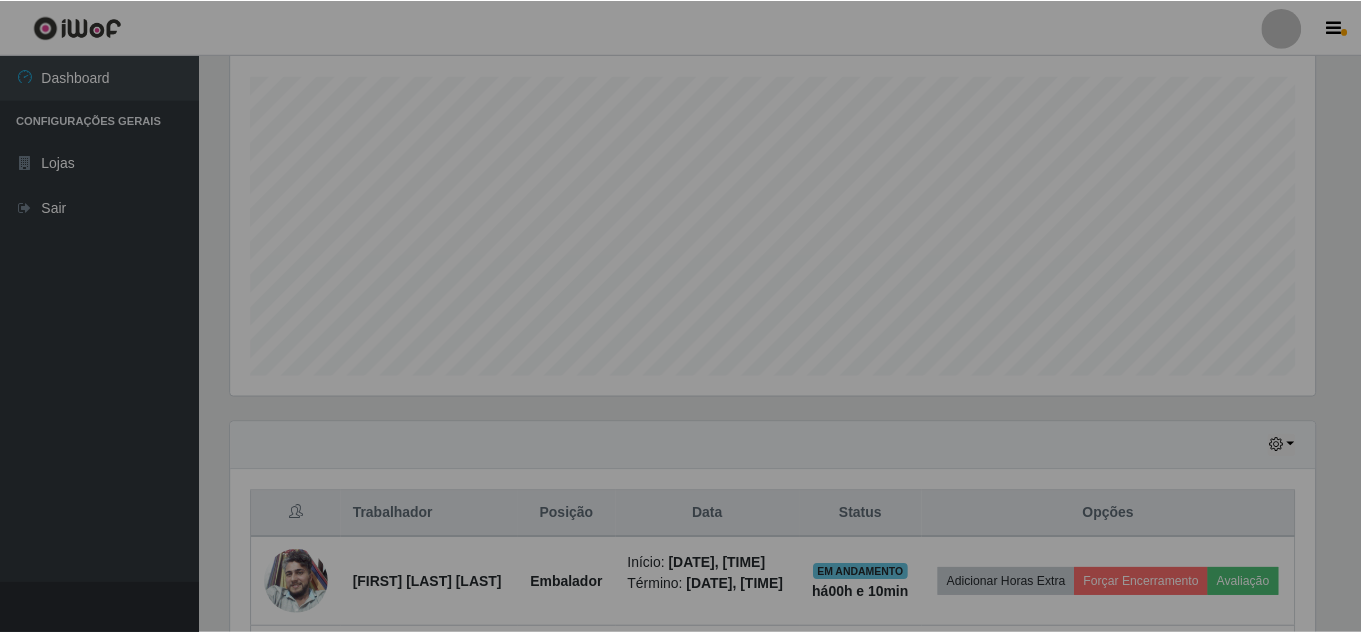 scroll, scrollTop: 364, scrollLeft: 0, axis: vertical 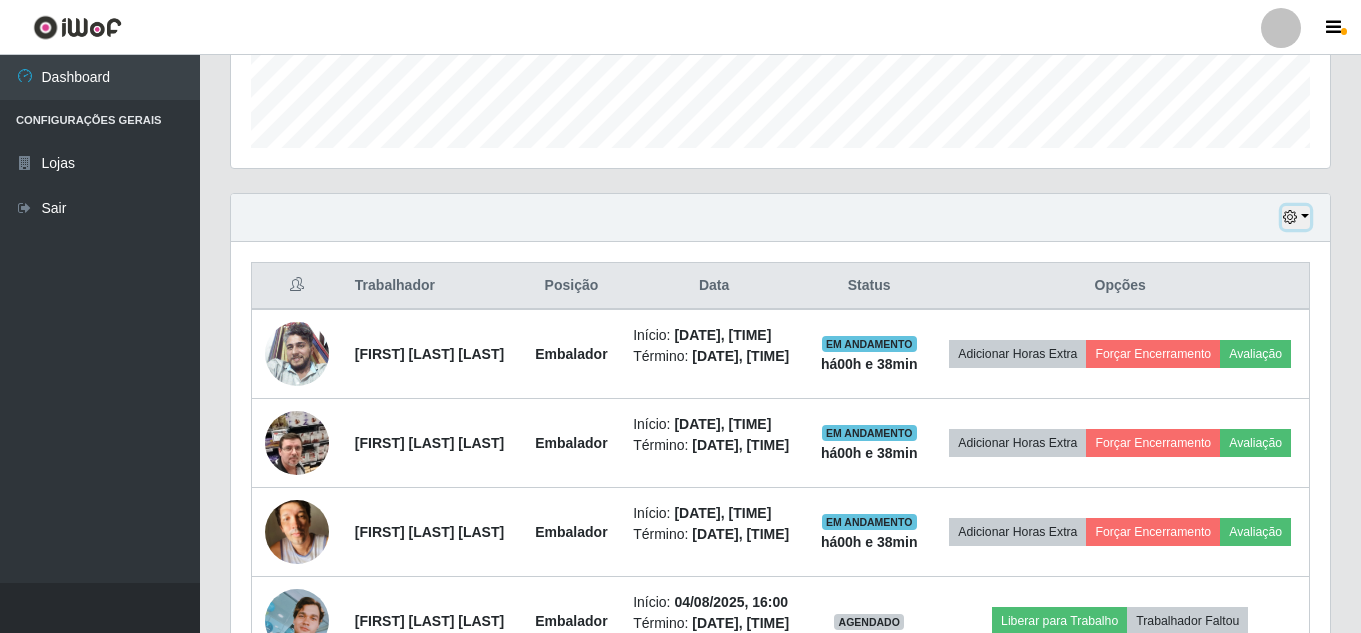click at bounding box center [1290, 217] 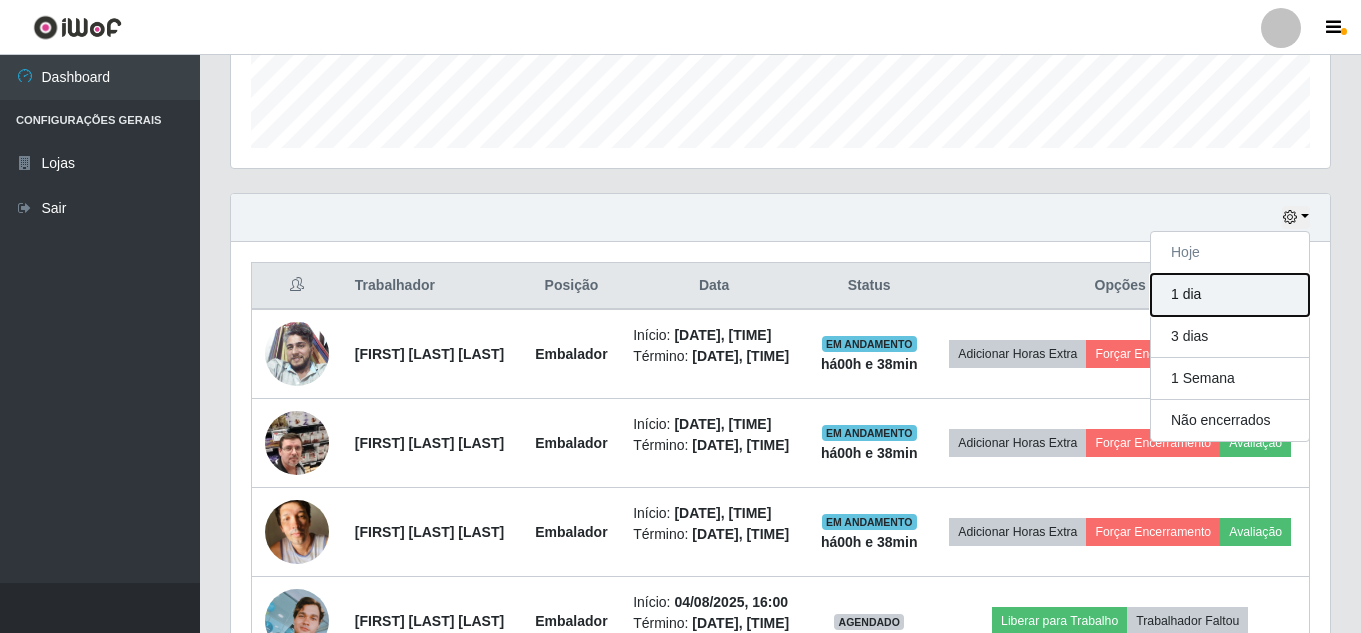 click on "1 dia" at bounding box center [1230, 295] 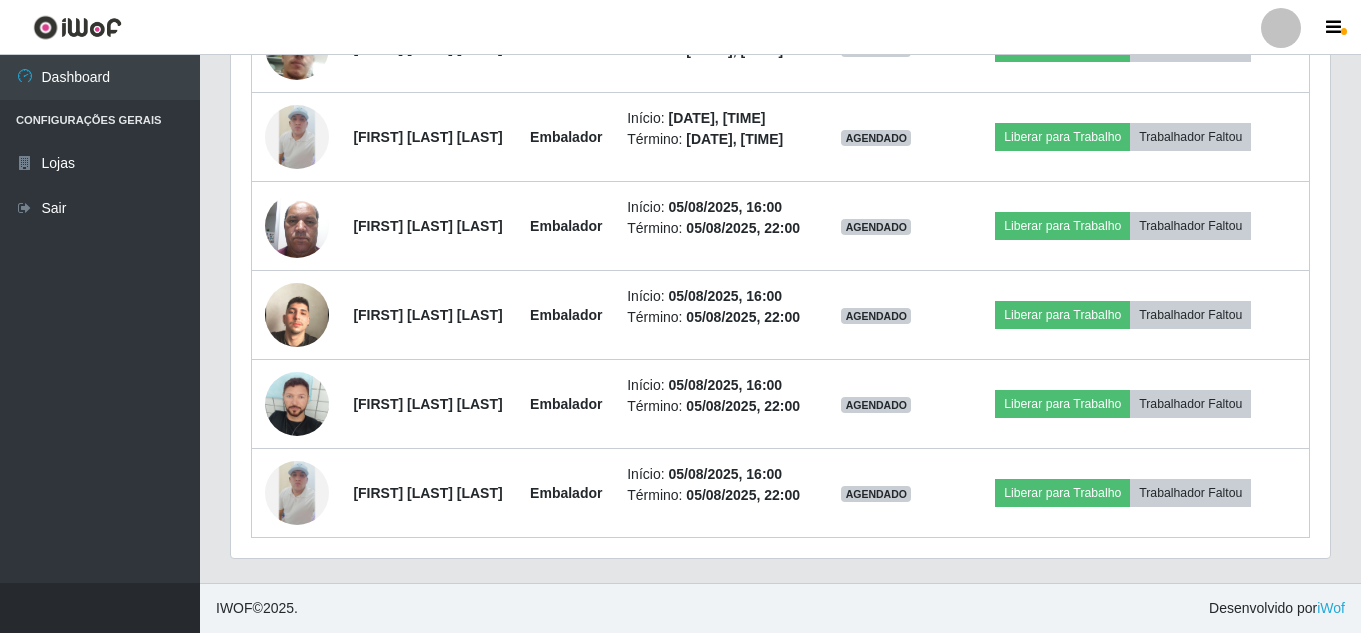 scroll, scrollTop: 1767, scrollLeft: 0, axis: vertical 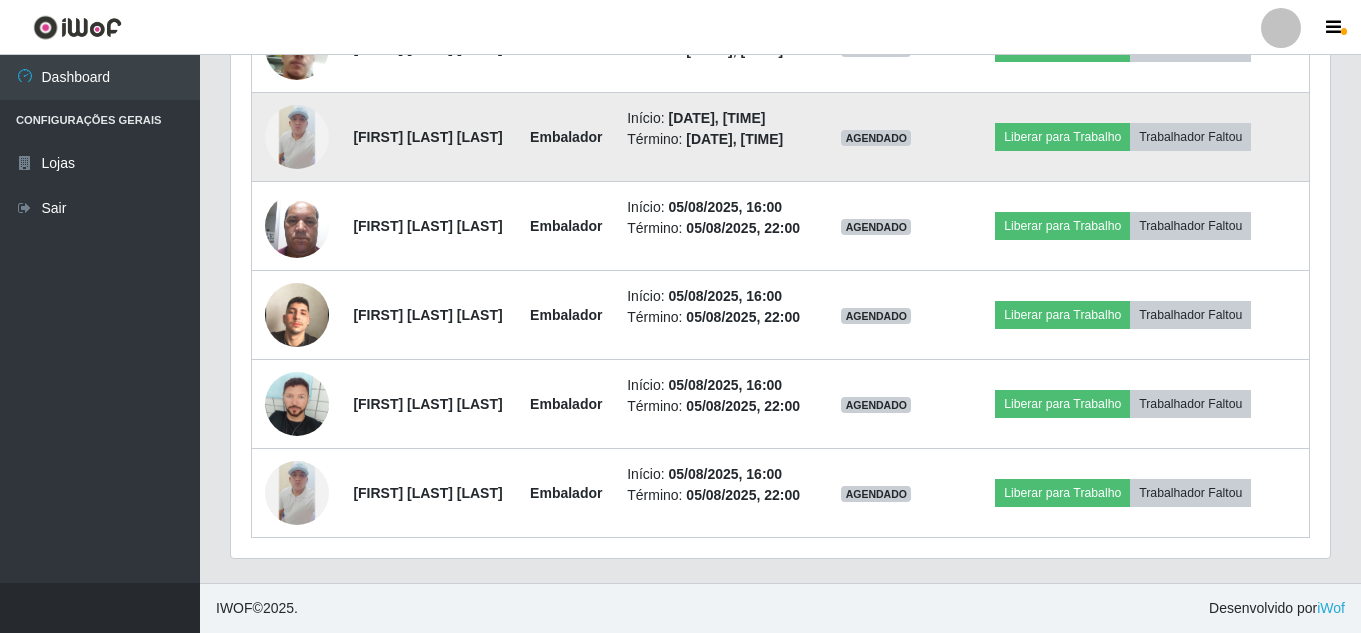 click at bounding box center (297, 137) 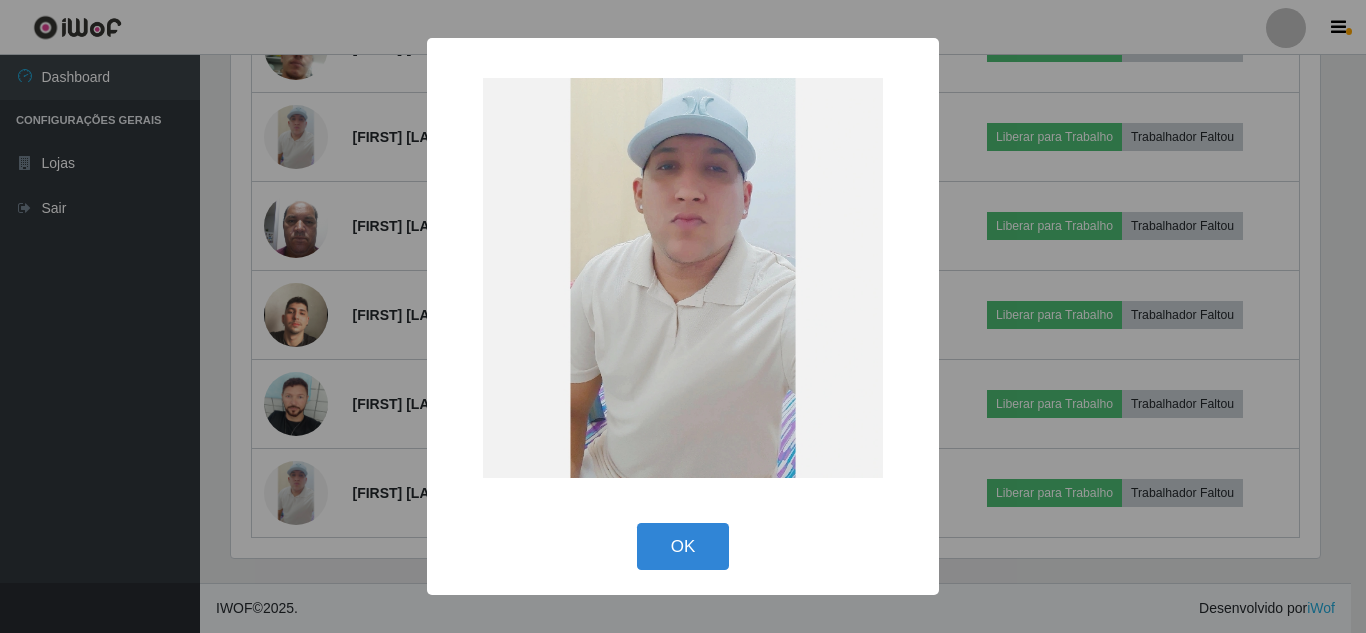 click on "× OK Cancel" at bounding box center [683, 316] 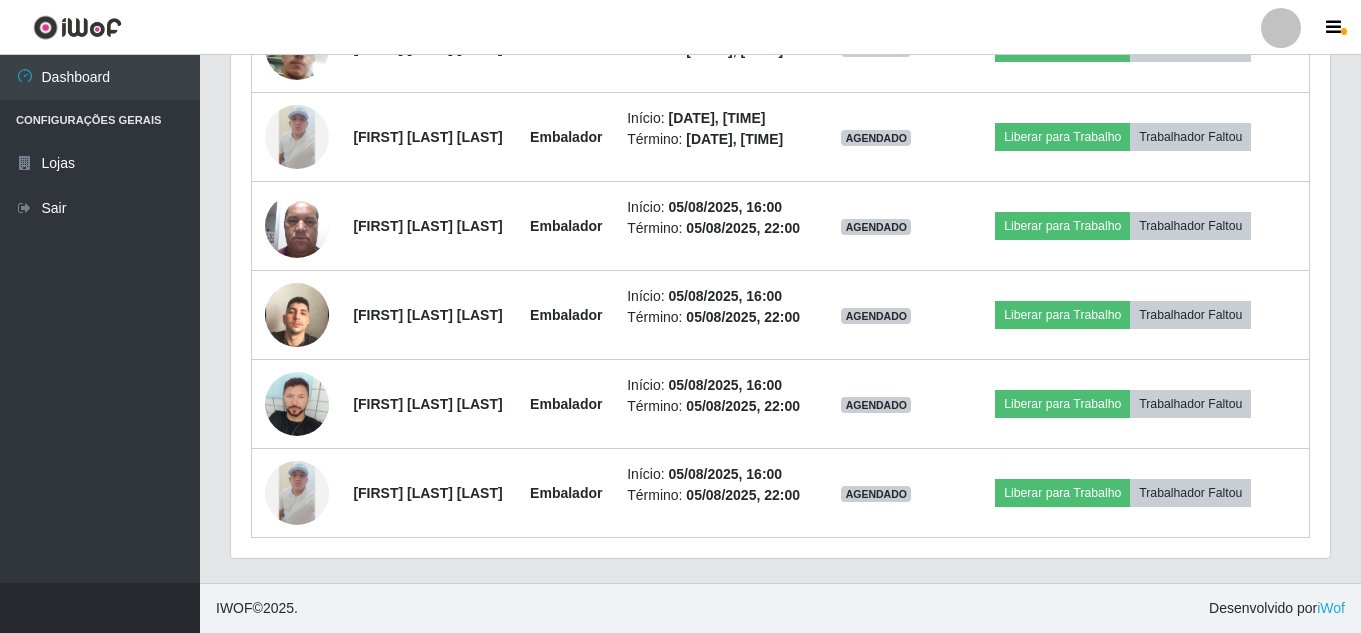scroll, scrollTop: 999585, scrollLeft: 998901, axis: both 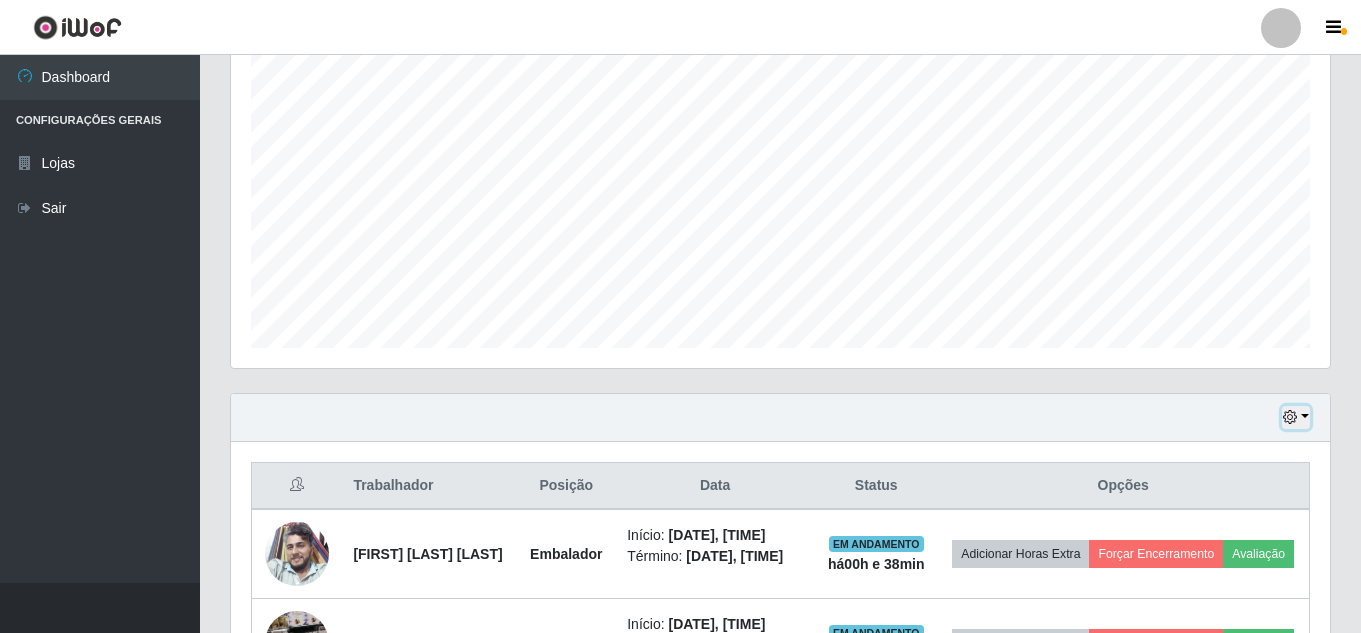 click at bounding box center (1290, 417) 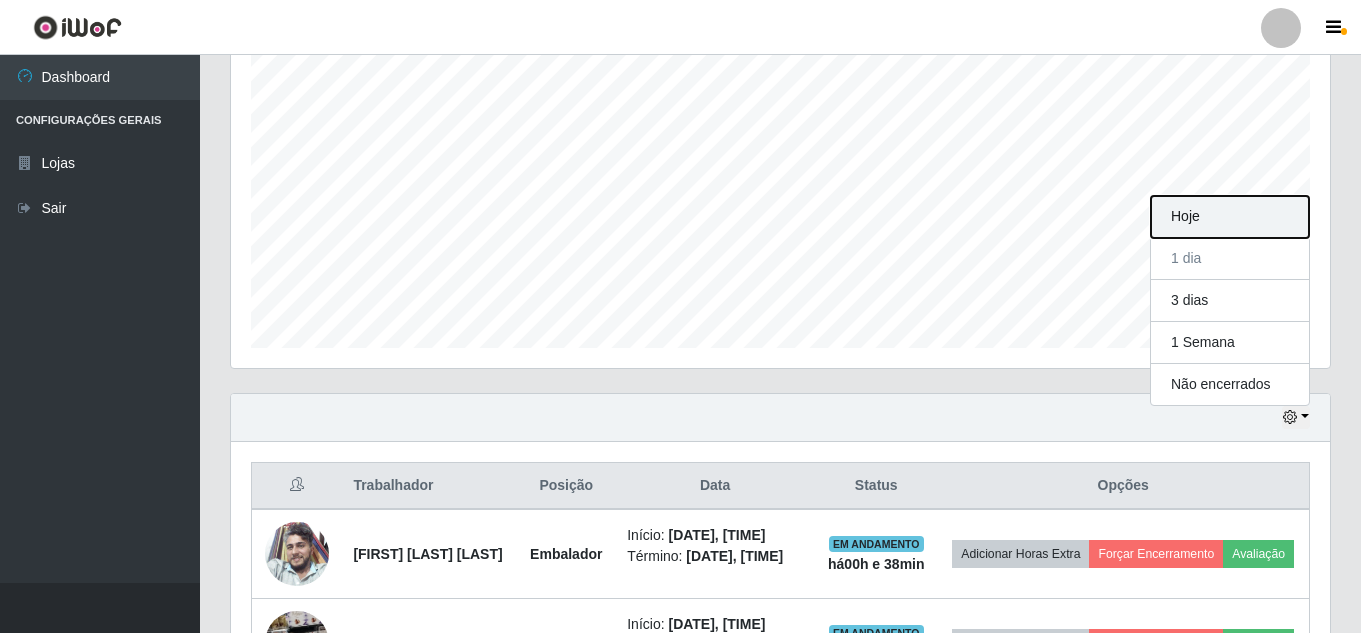 click on "Hoje" at bounding box center (1230, 217) 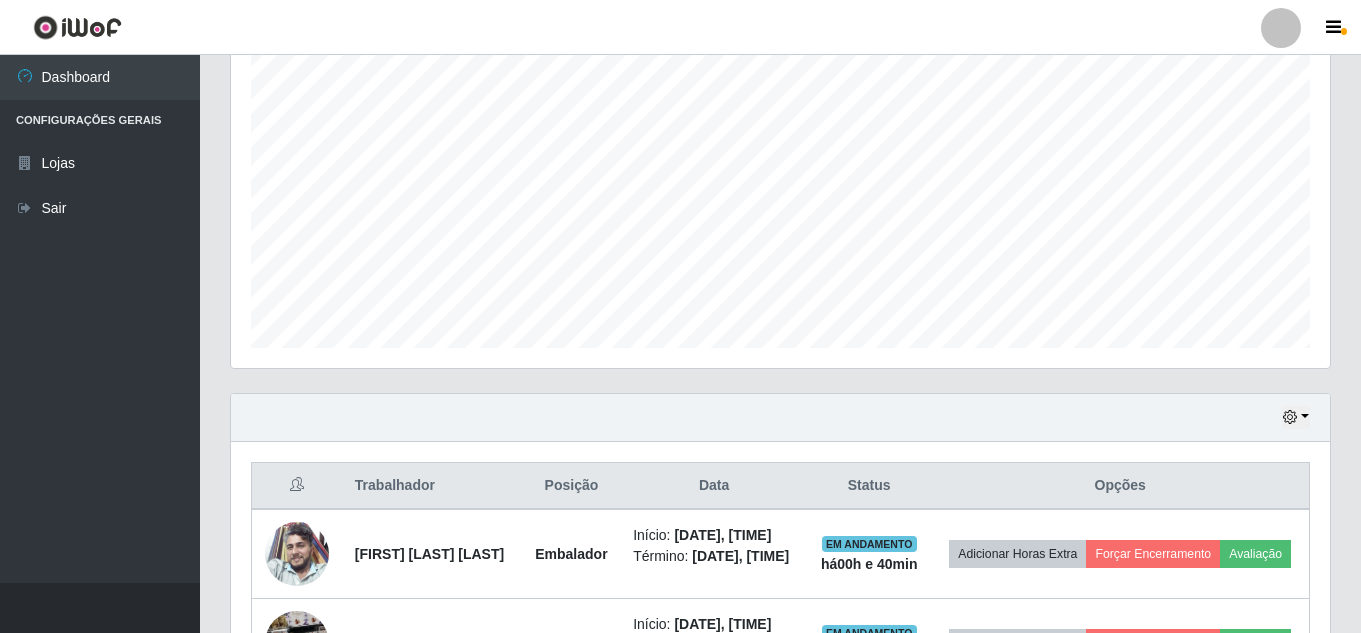 scroll, scrollTop: 920, scrollLeft: 0, axis: vertical 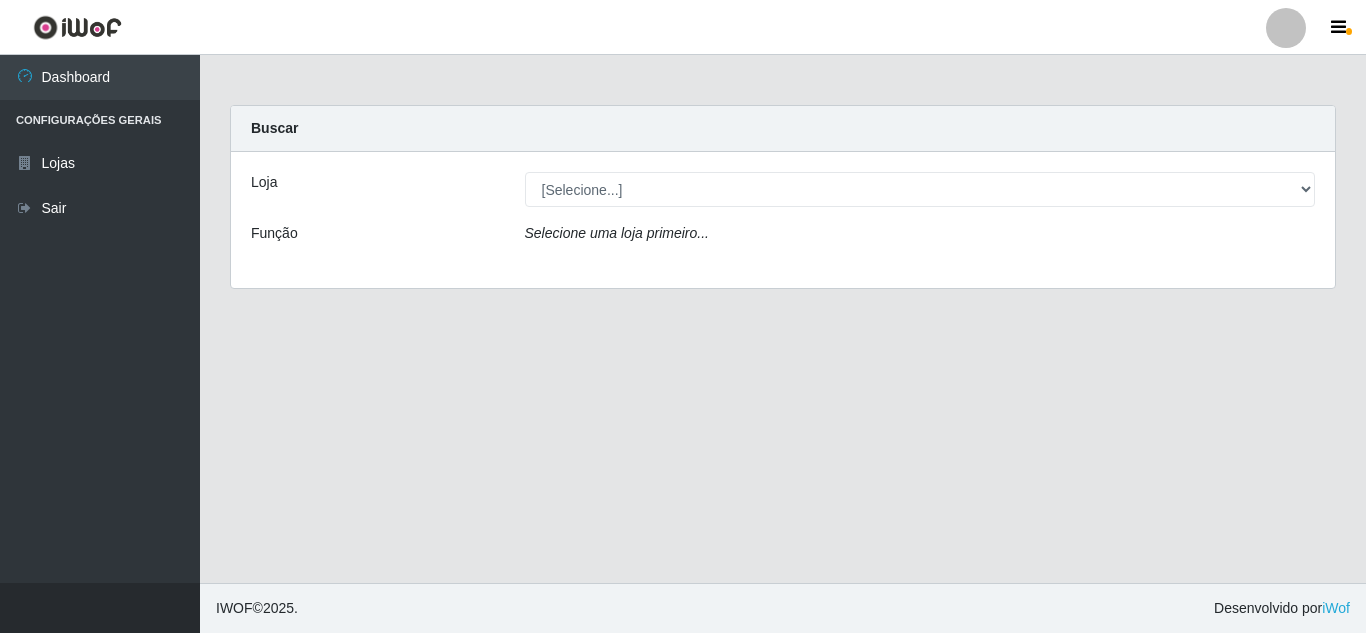 click on "Loja [Selecione...] Rede Compras Supermercados - LOJA 5 Função Selecione uma loja primeiro..." at bounding box center (783, 220) 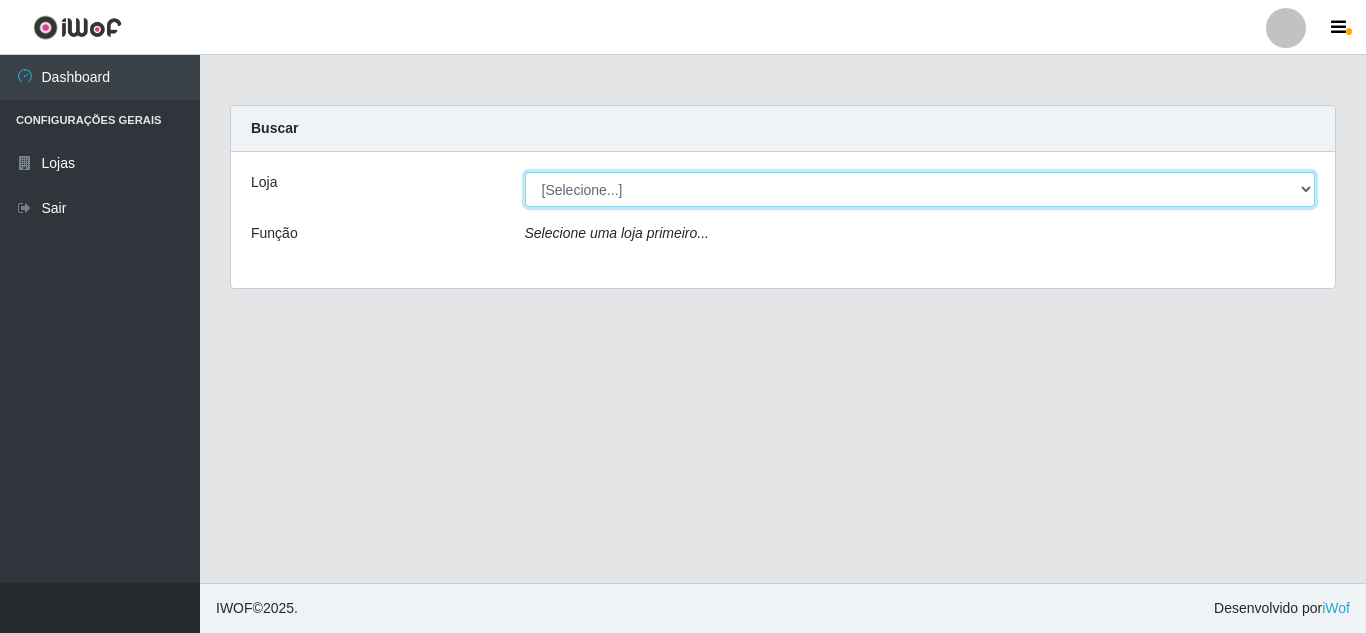drag, startPoint x: 723, startPoint y: 188, endPoint x: 720, endPoint y: 200, distance: 12.369317 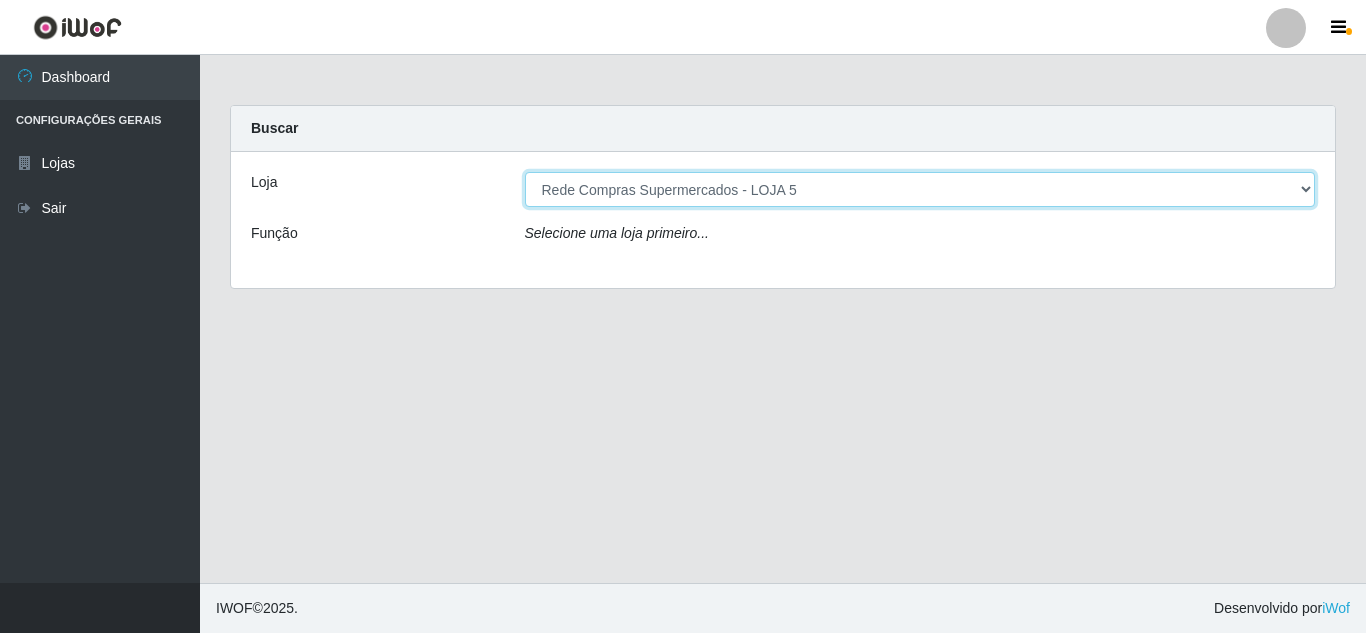 click on "[Selecione...] Rede Compras Supermercados - LOJA 5" at bounding box center (920, 189) 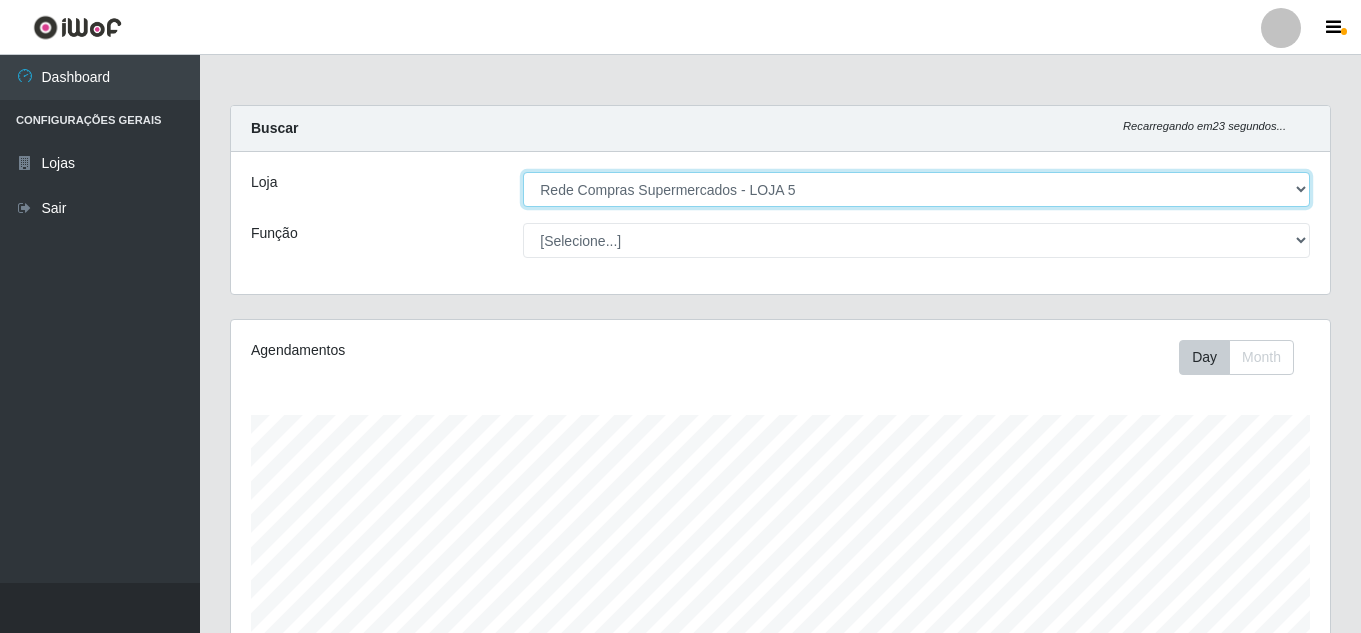 scroll, scrollTop: 999585, scrollLeft: 998901, axis: both 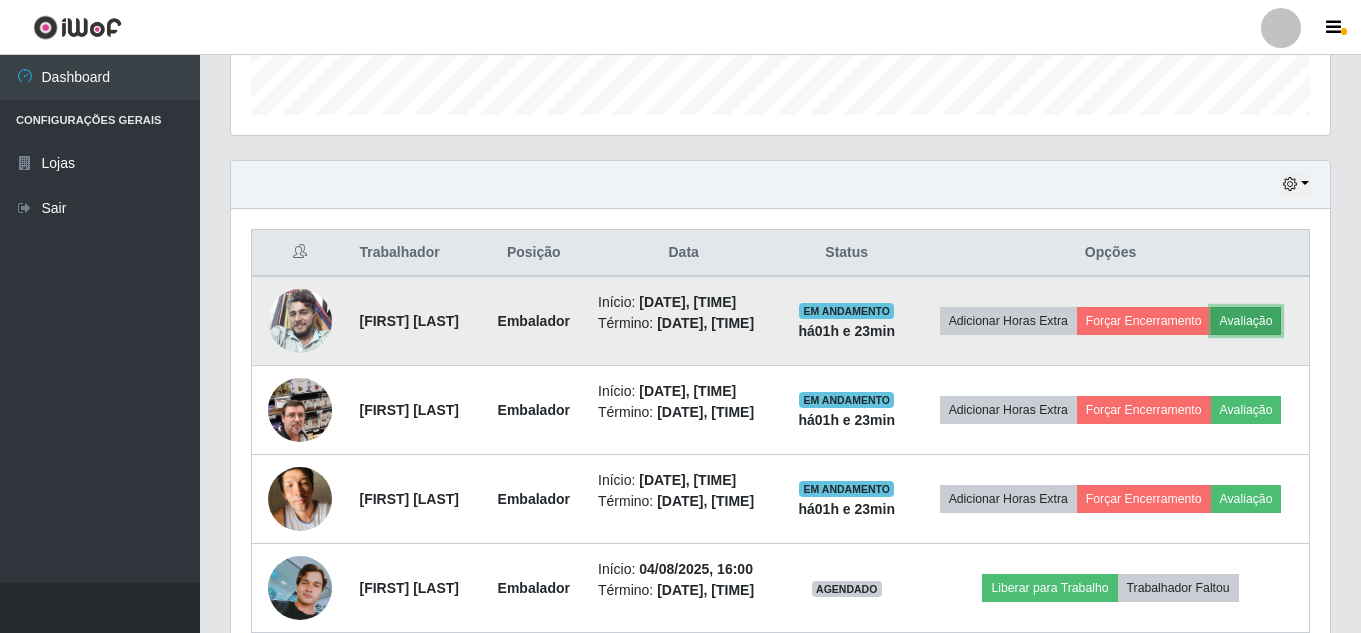 drag, startPoint x: 1138, startPoint y: 341, endPoint x: 1129, endPoint y: 346, distance: 10.29563 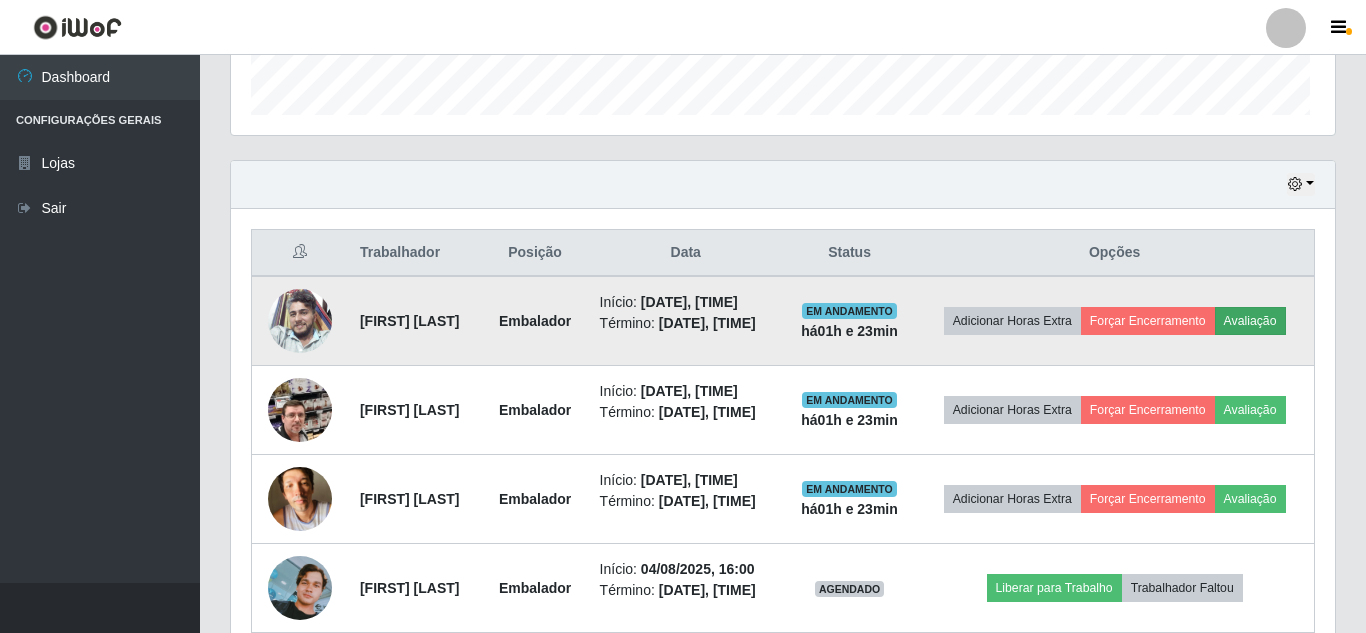 scroll, scrollTop: 999585, scrollLeft: 998911, axis: both 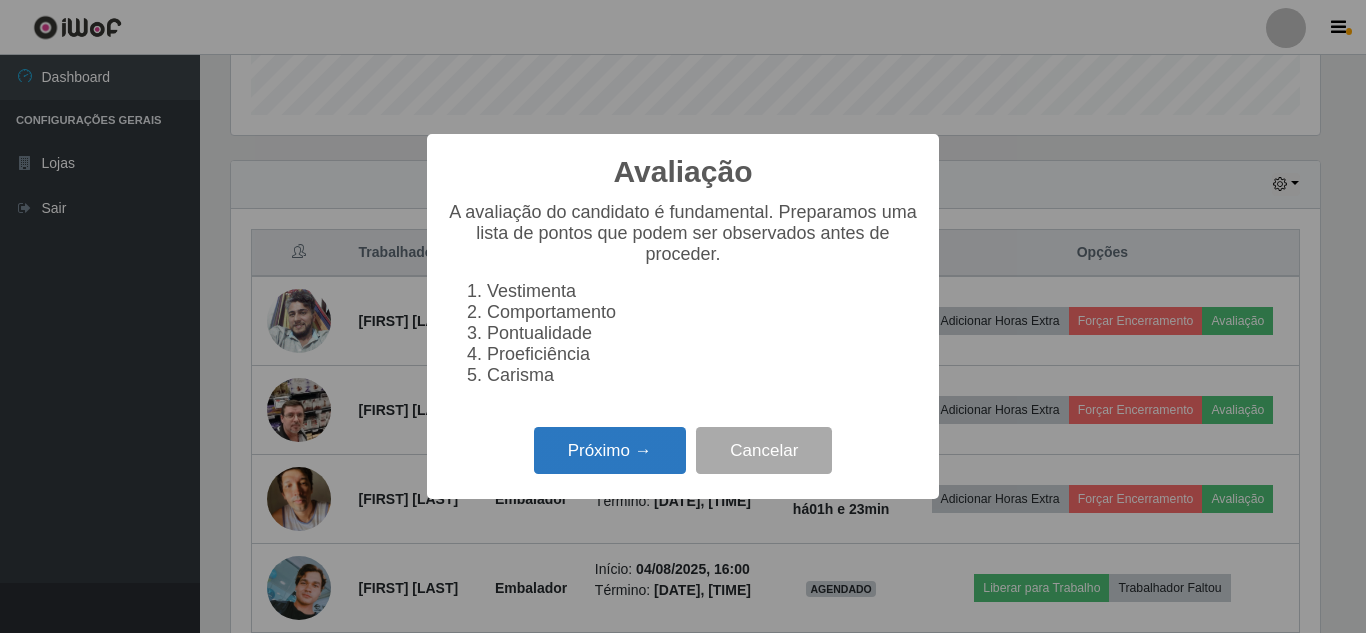 click on "Próximo →" at bounding box center (610, 450) 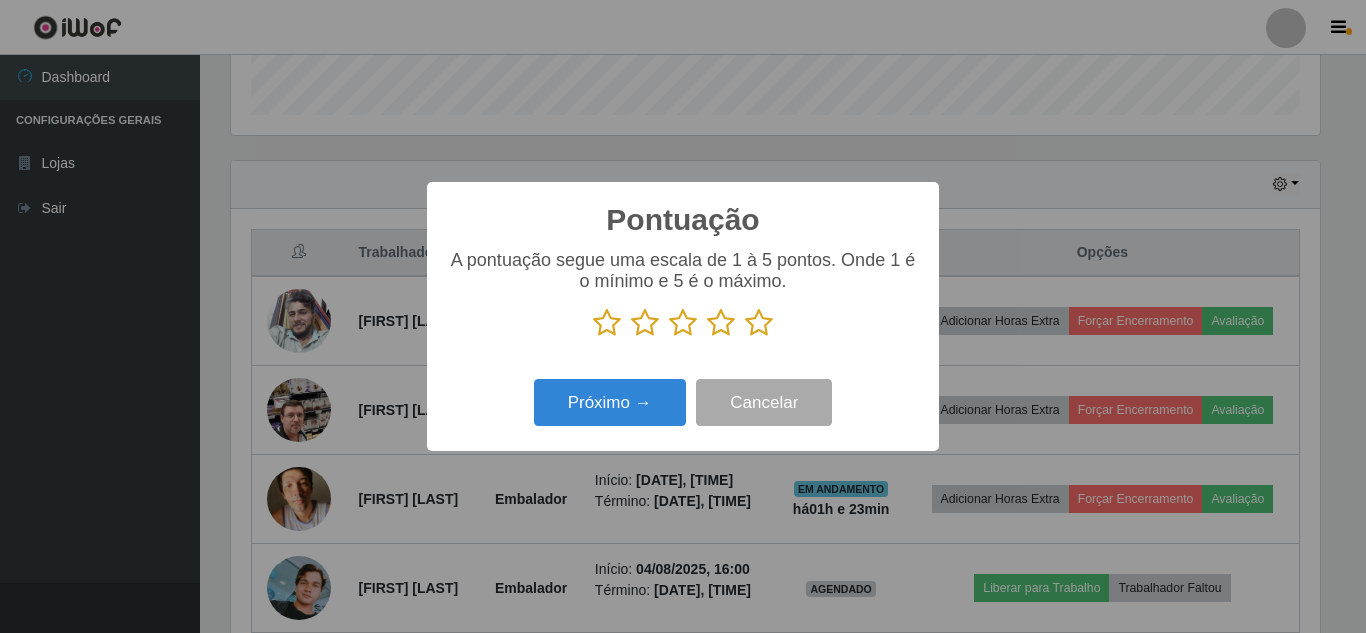click at bounding box center (759, 323) 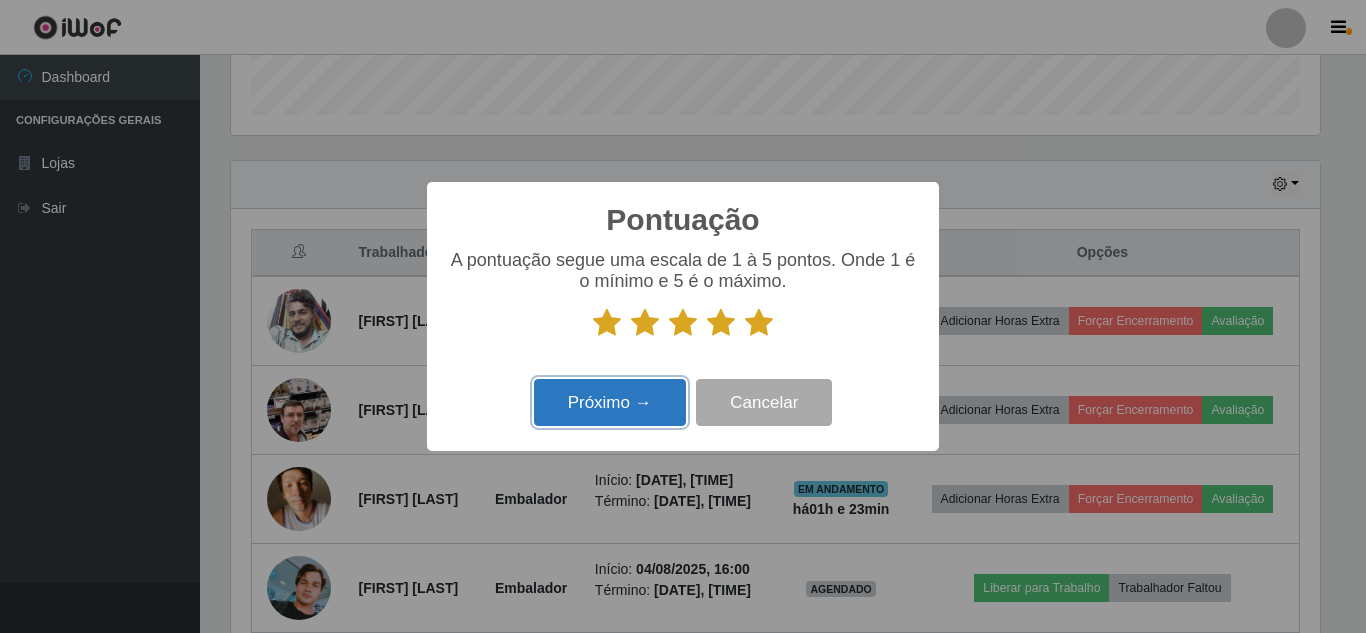 click on "Próximo →" at bounding box center (610, 402) 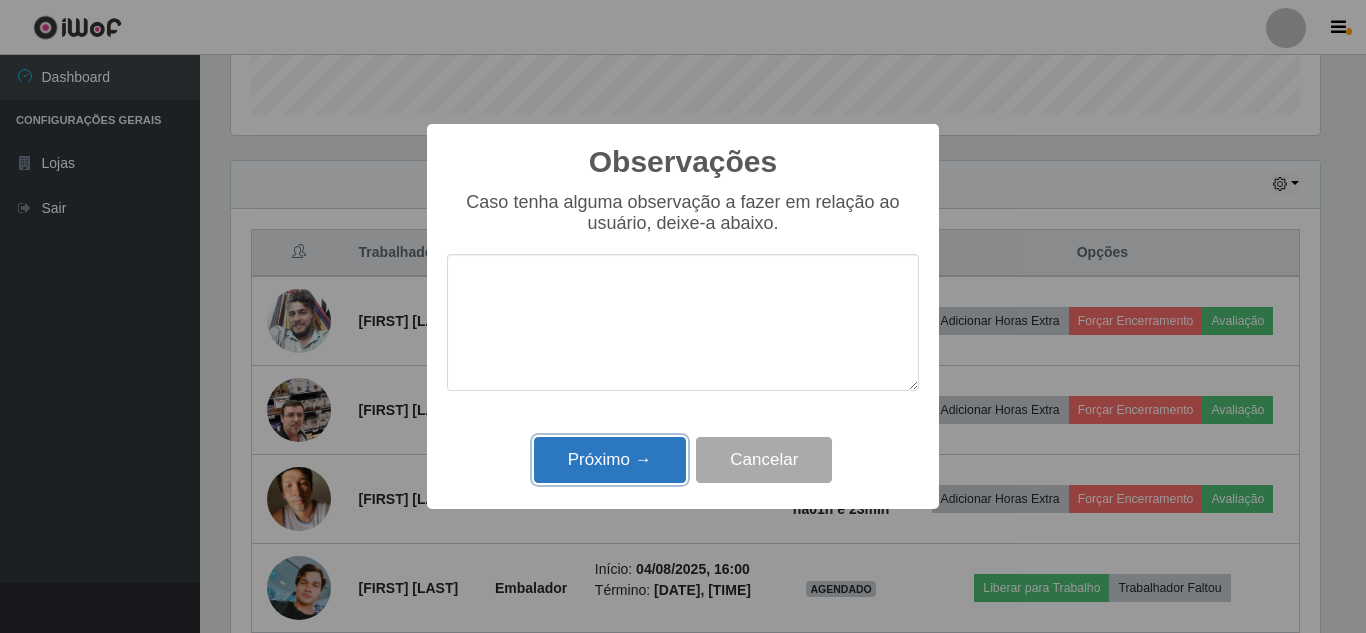 click on "Próximo →" at bounding box center [610, 460] 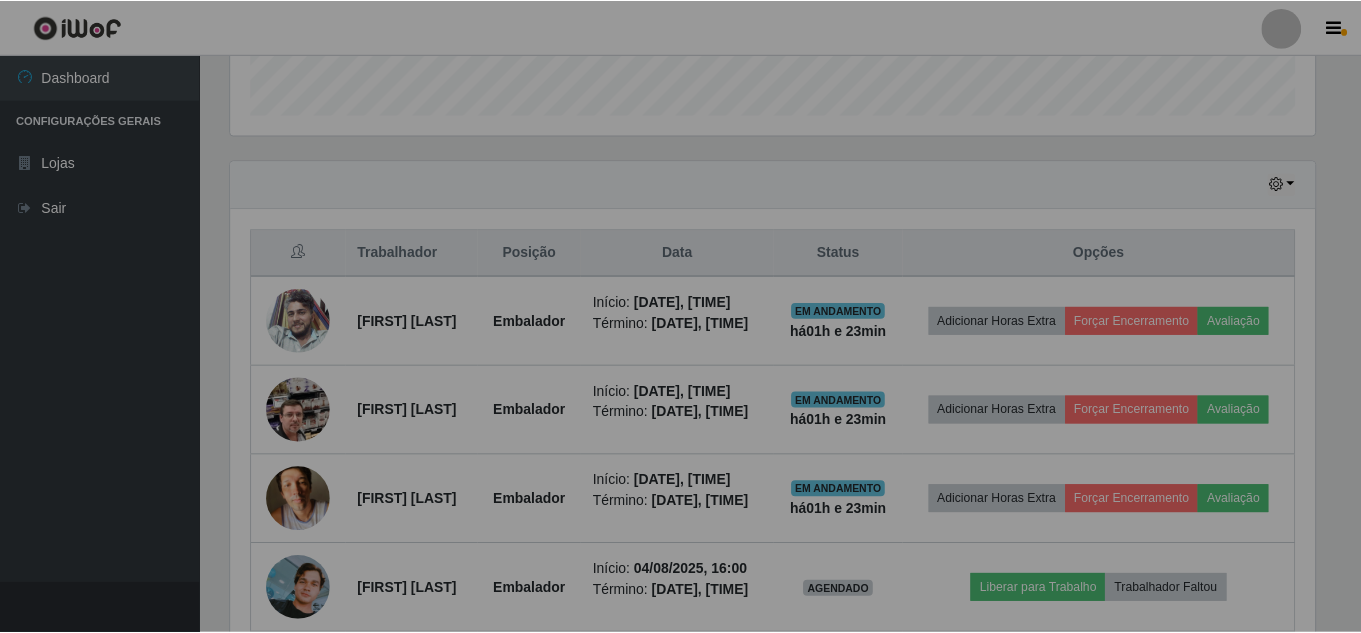 scroll, scrollTop: 999585, scrollLeft: 998901, axis: both 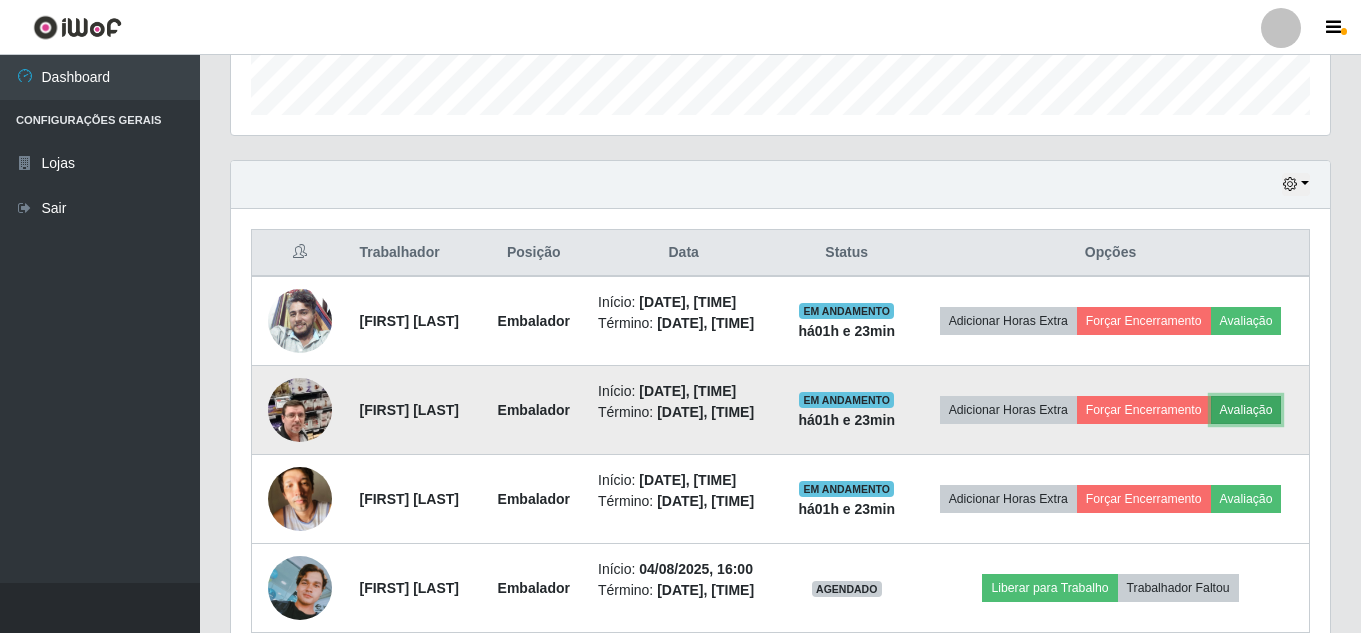 click on "Avaliação" at bounding box center (1246, 410) 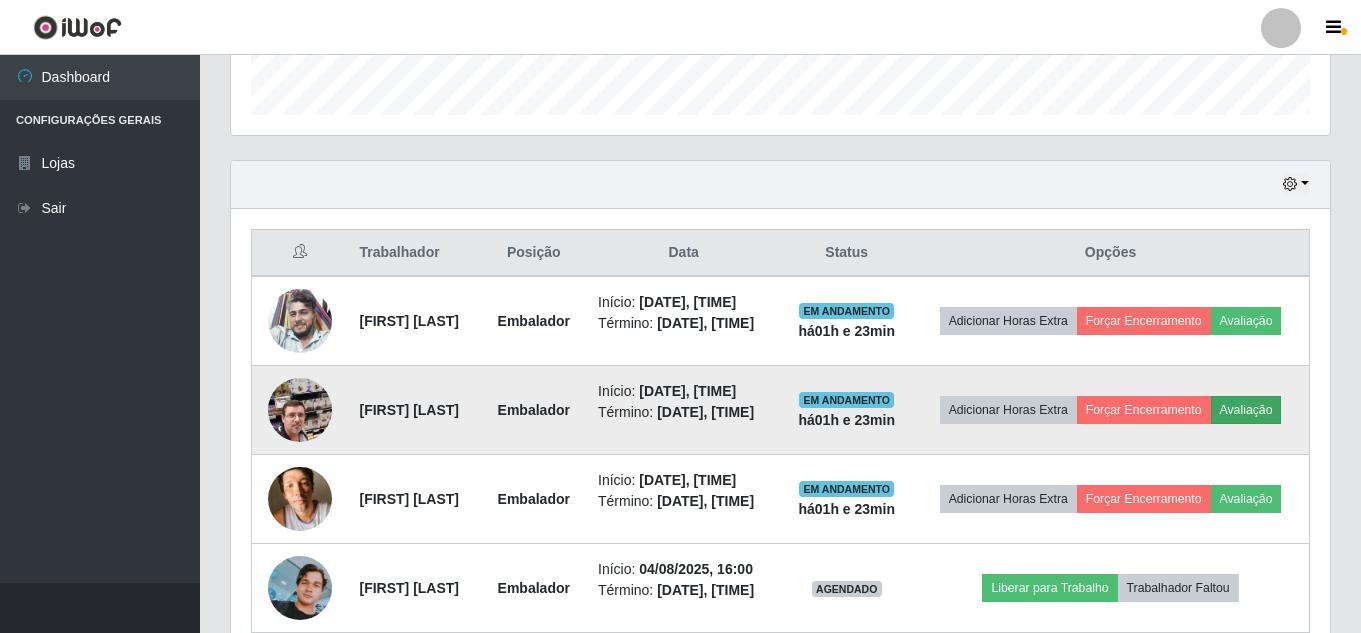 scroll, scrollTop: 999585, scrollLeft: 998911, axis: both 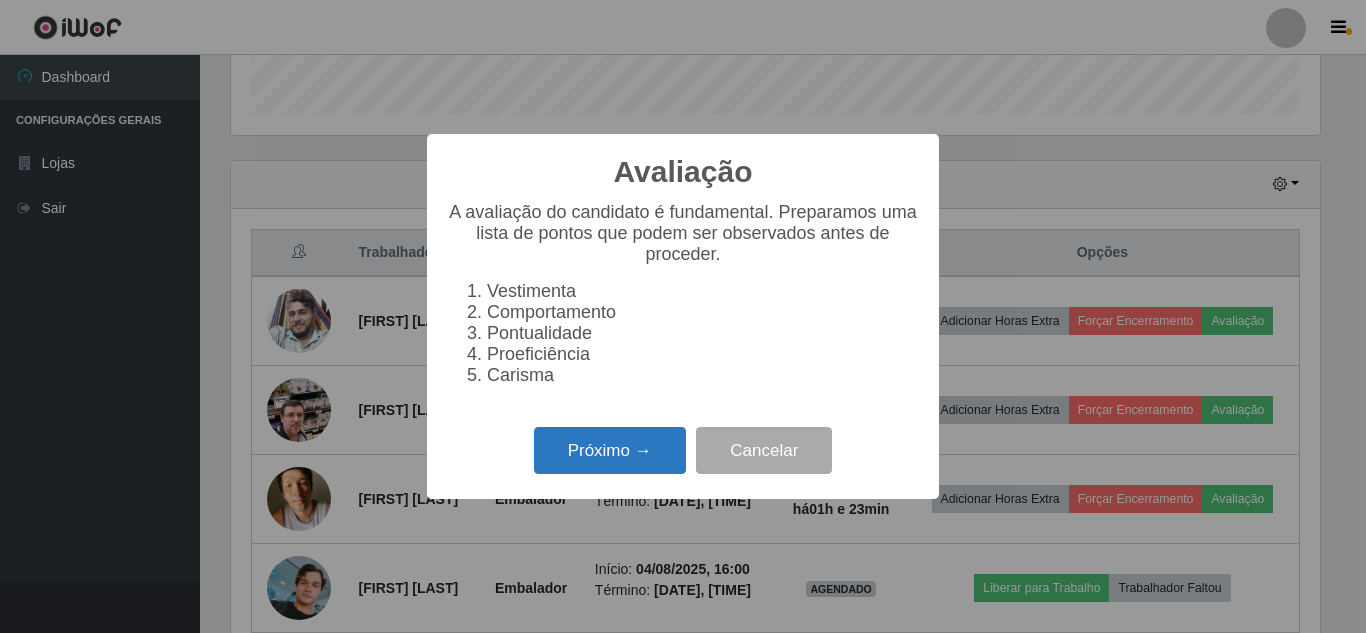 click on "Próximo →" at bounding box center (610, 450) 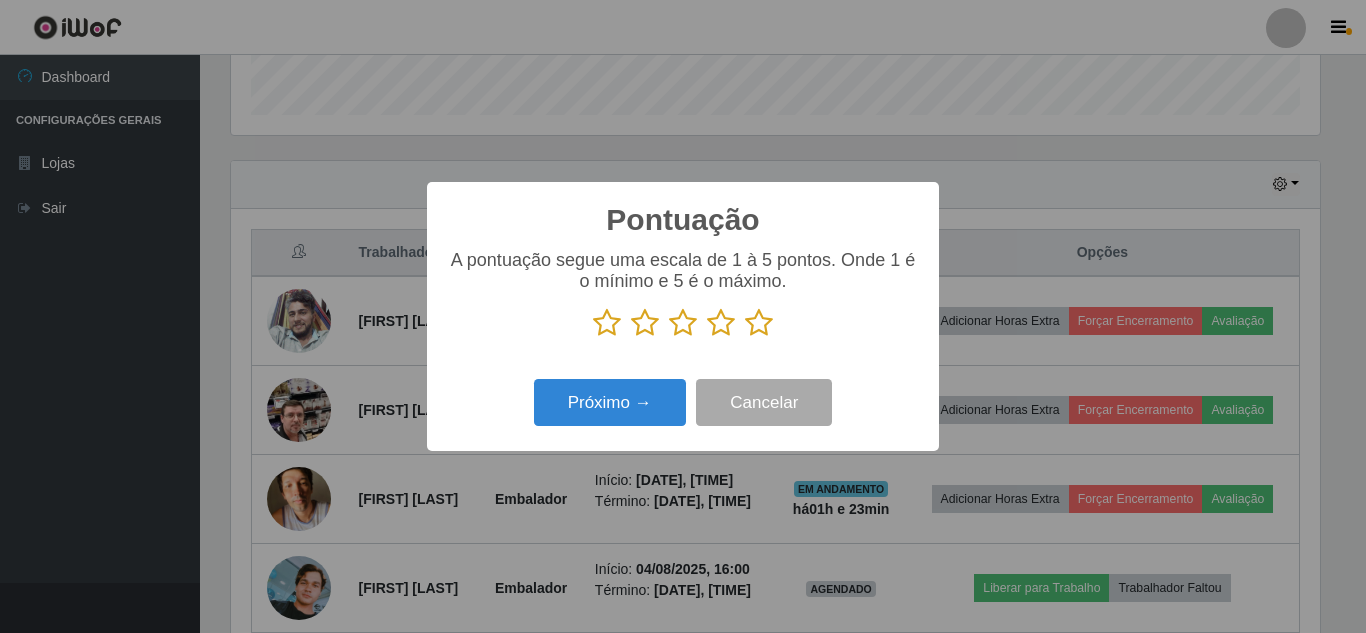 drag, startPoint x: 756, startPoint y: 326, endPoint x: 611, endPoint y: 396, distance: 161.01242 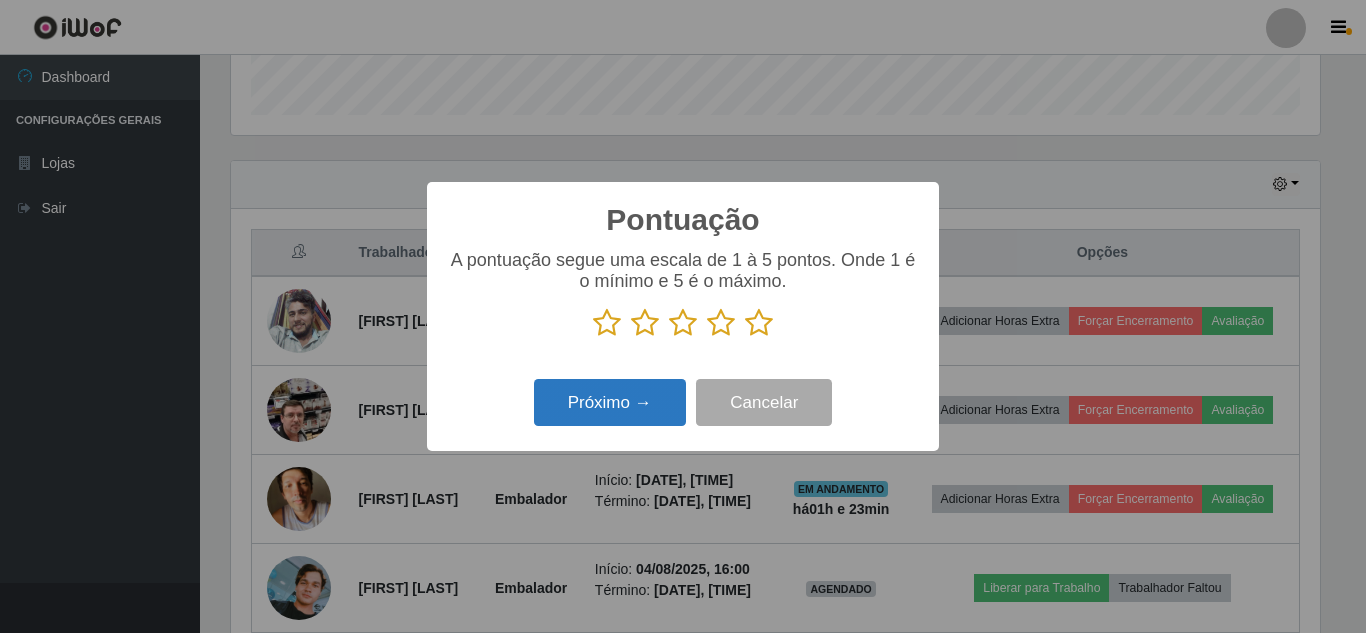 click at bounding box center [759, 323] 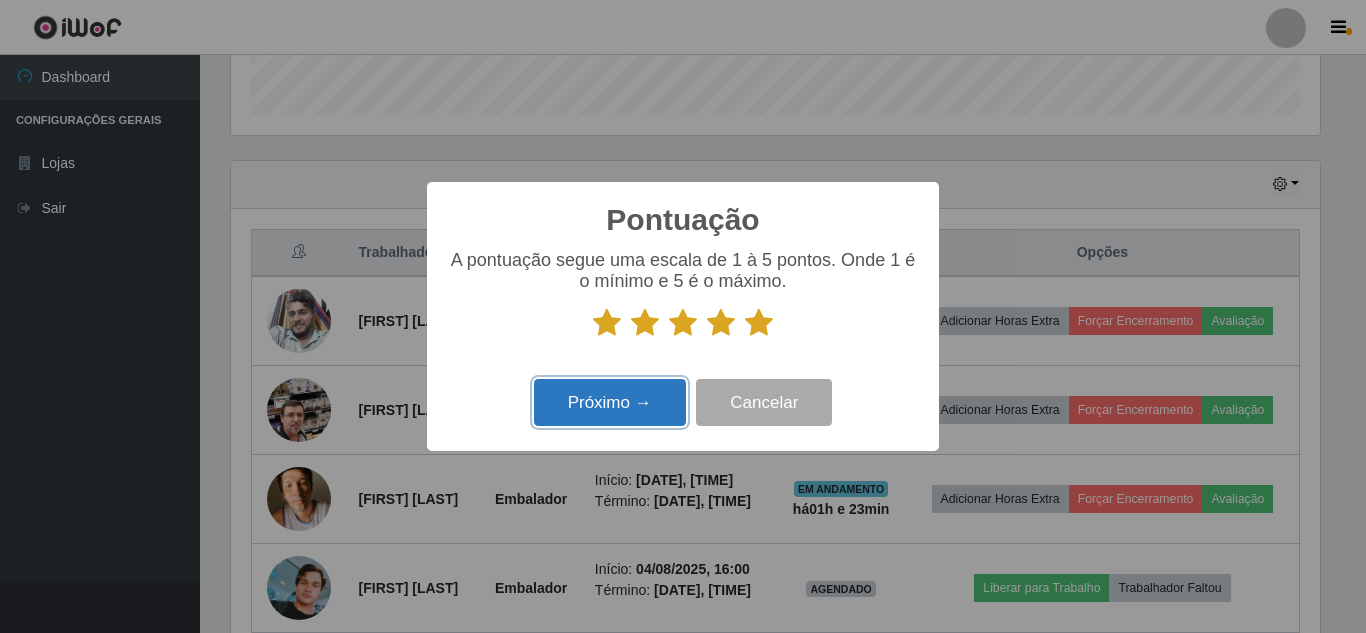 click on "Próximo →" at bounding box center (610, 402) 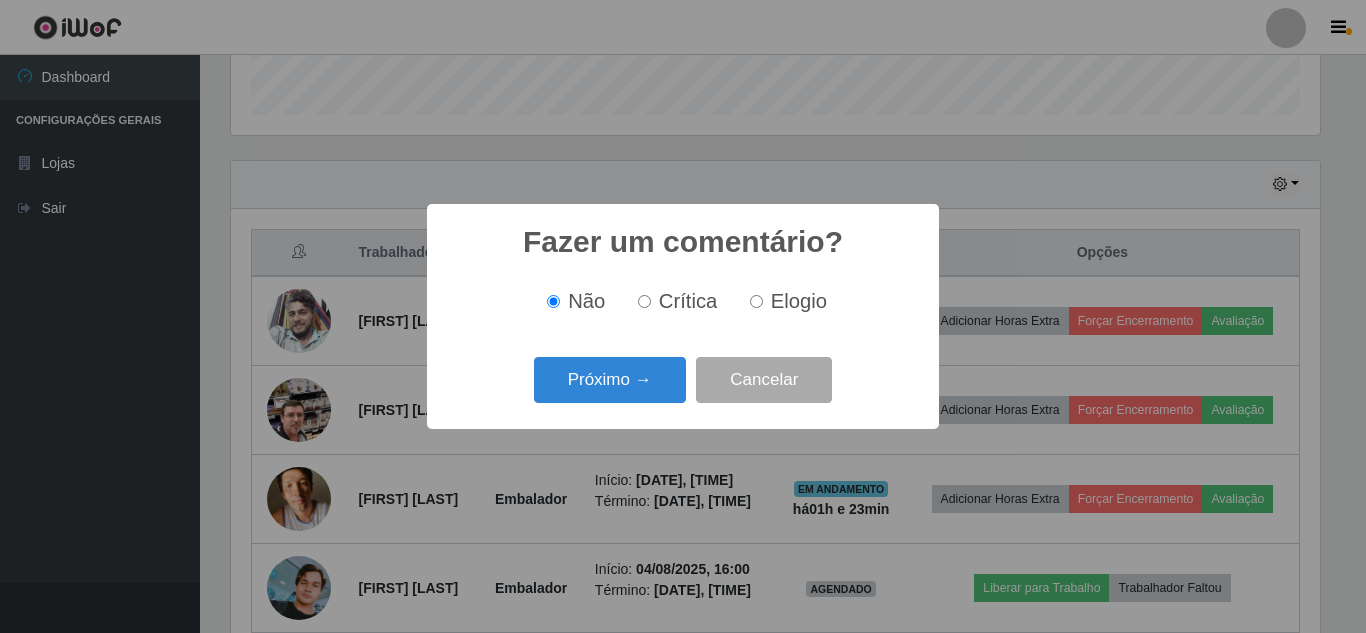 click on "Próximo →" at bounding box center [610, 380] 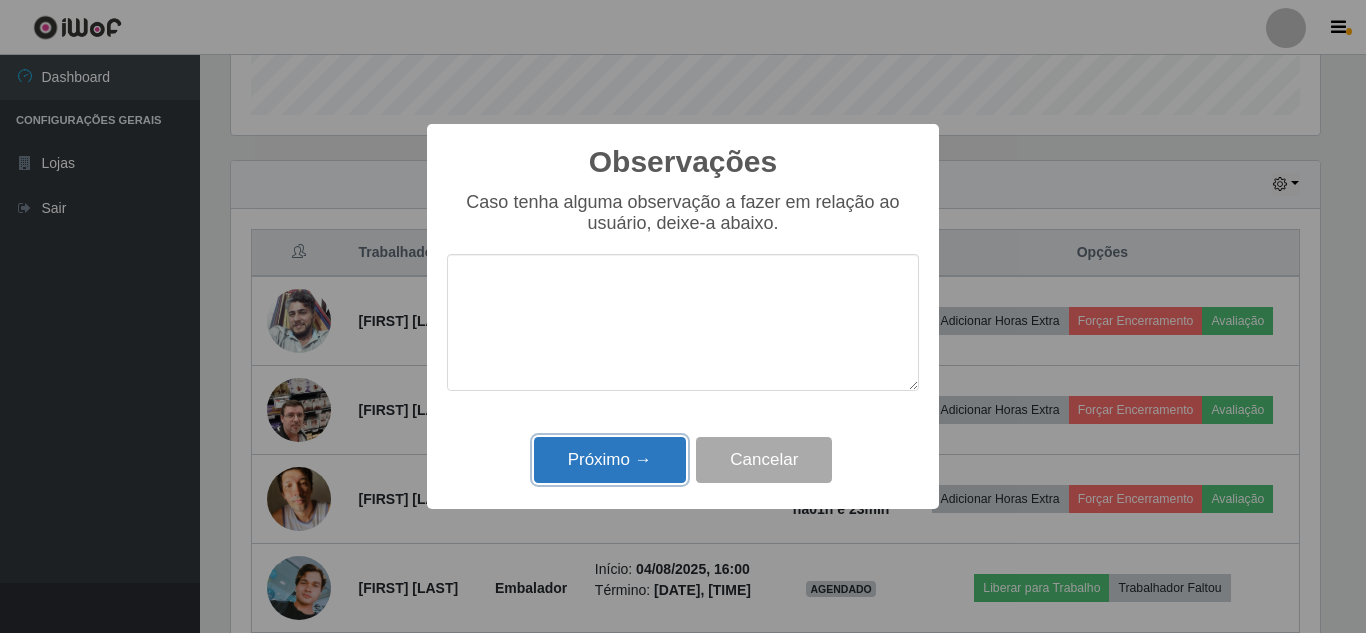 click on "Próximo →" at bounding box center (610, 460) 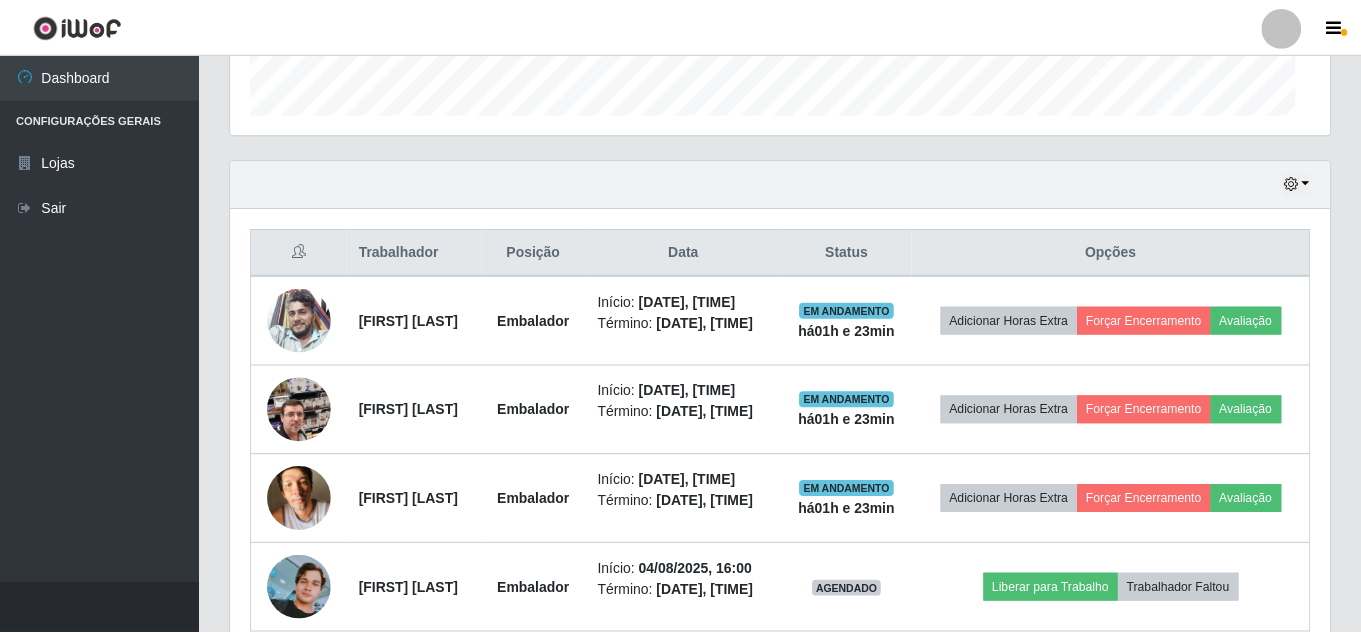 scroll, scrollTop: 650, scrollLeft: 0, axis: vertical 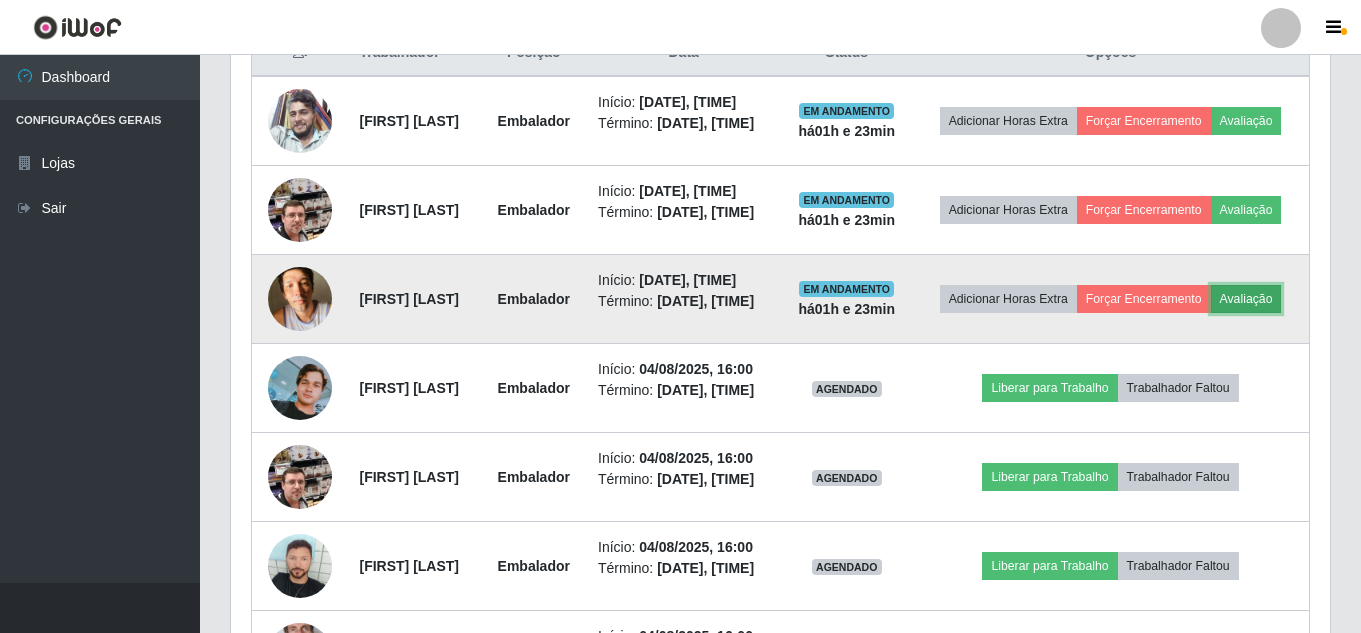 click on "Avaliação" at bounding box center [1246, 299] 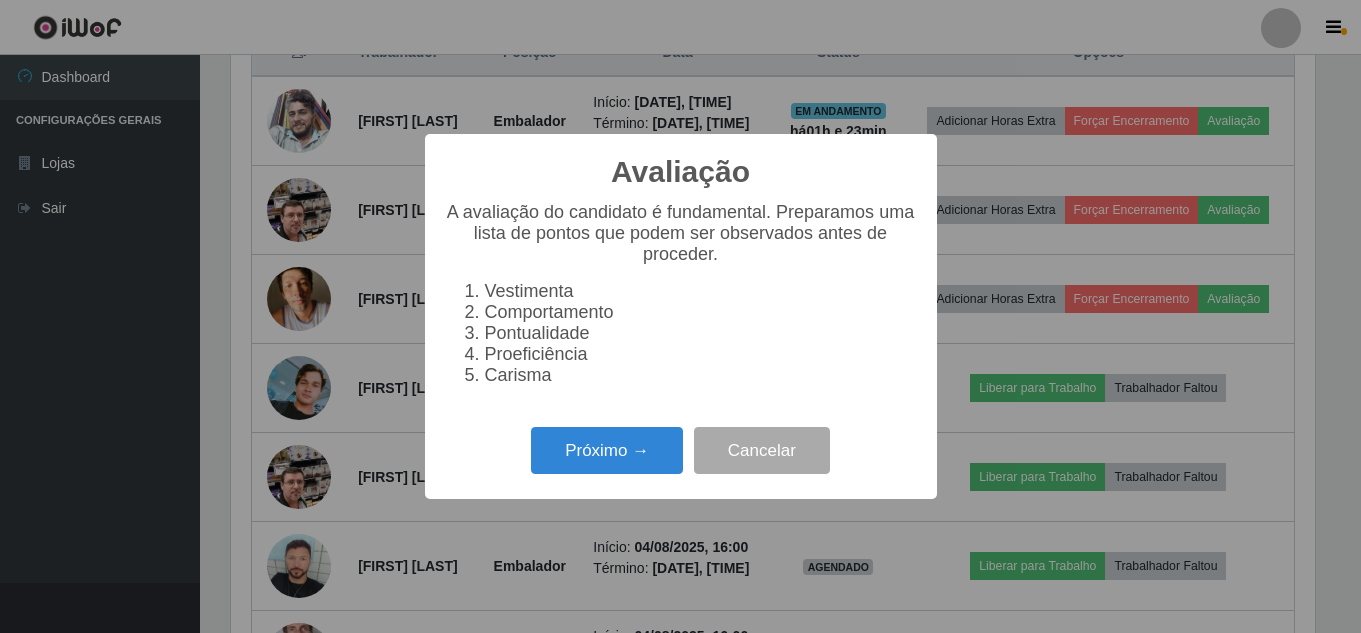 scroll, scrollTop: 999585, scrollLeft: 998911, axis: both 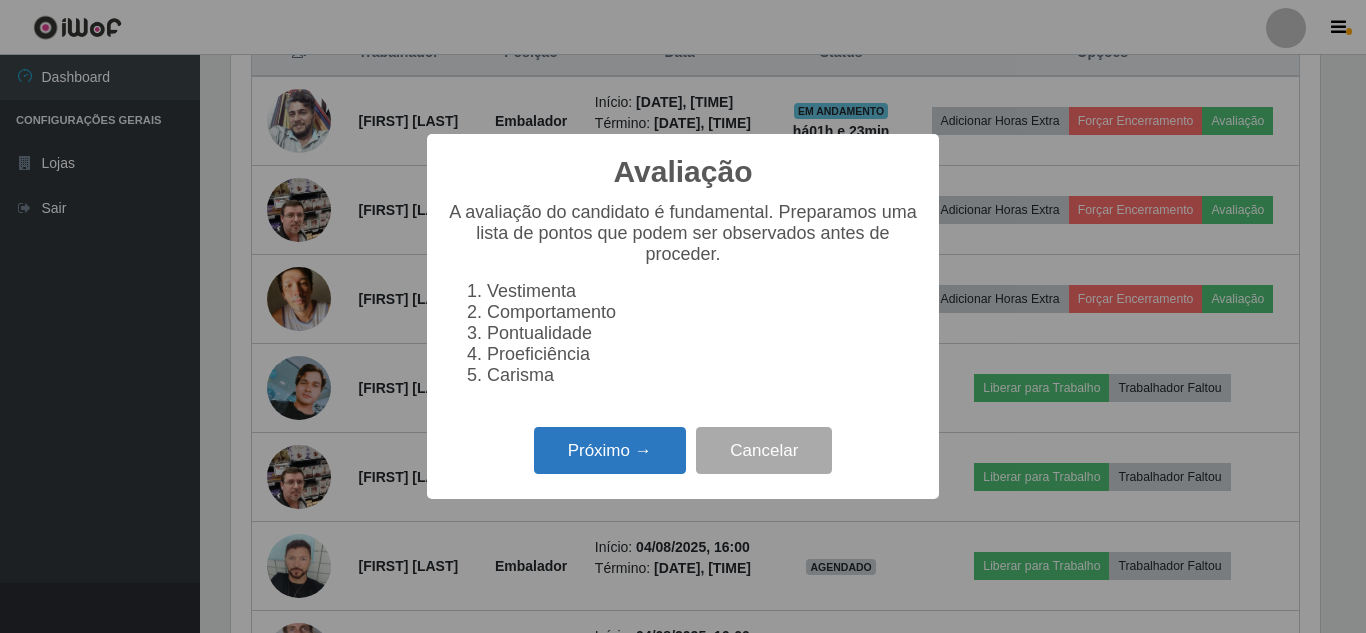 click on "Próximo →" at bounding box center [610, 450] 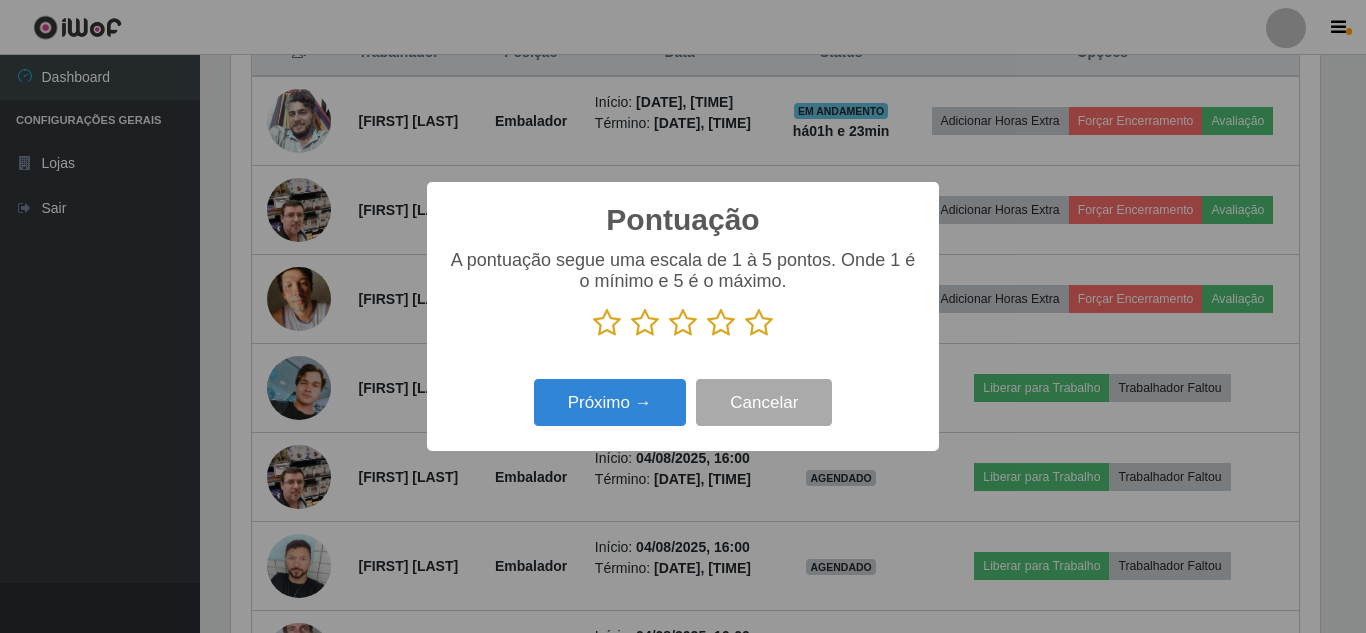 scroll, scrollTop: 999585, scrollLeft: 998911, axis: both 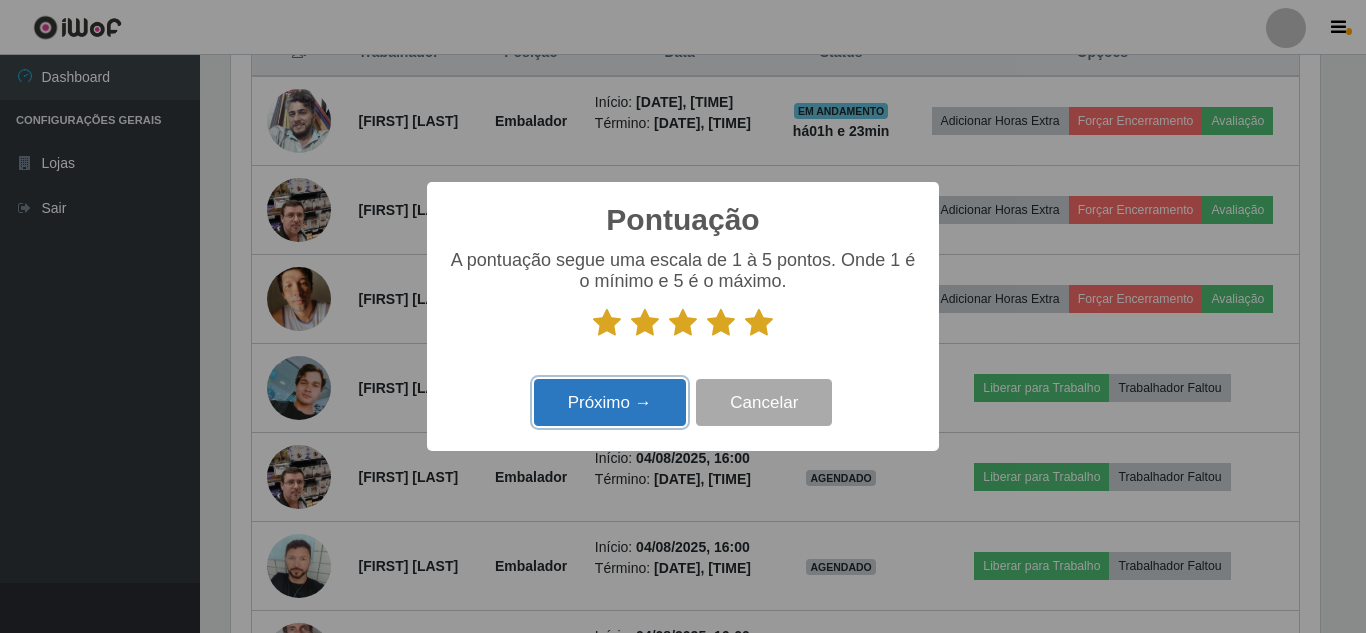 click on "Próximo →" at bounding box center (610, 402) 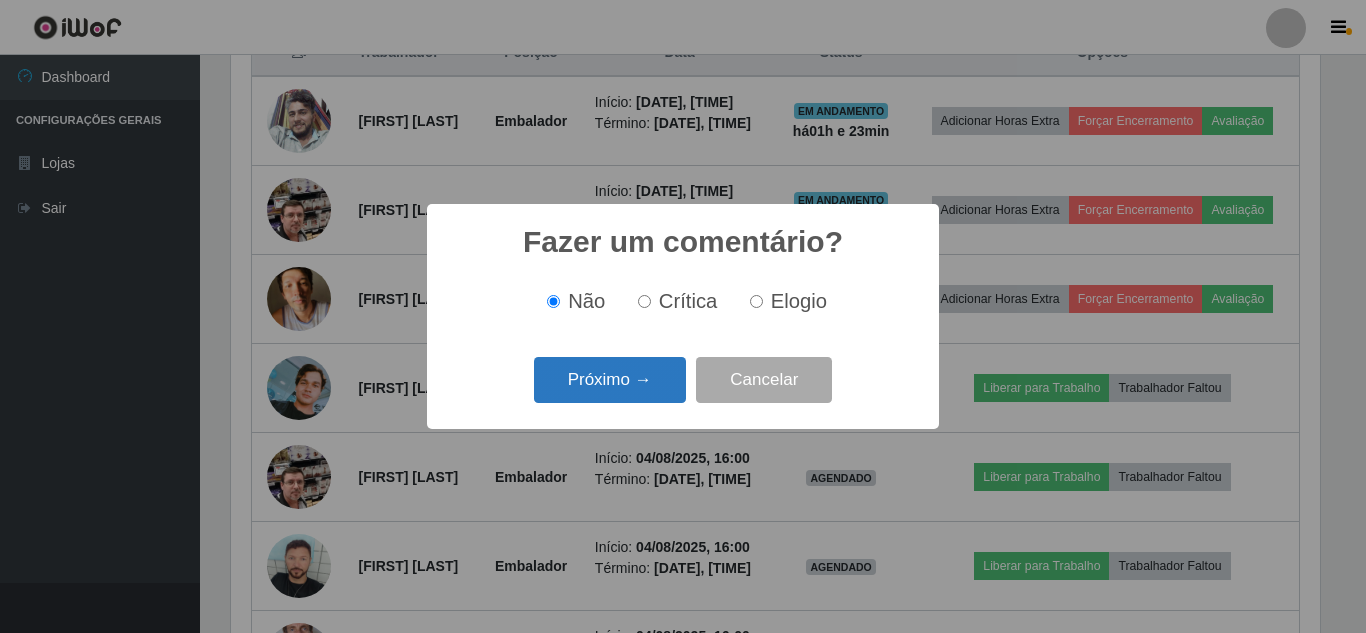 click on "Próximo →" at bounding box center [610, 380] 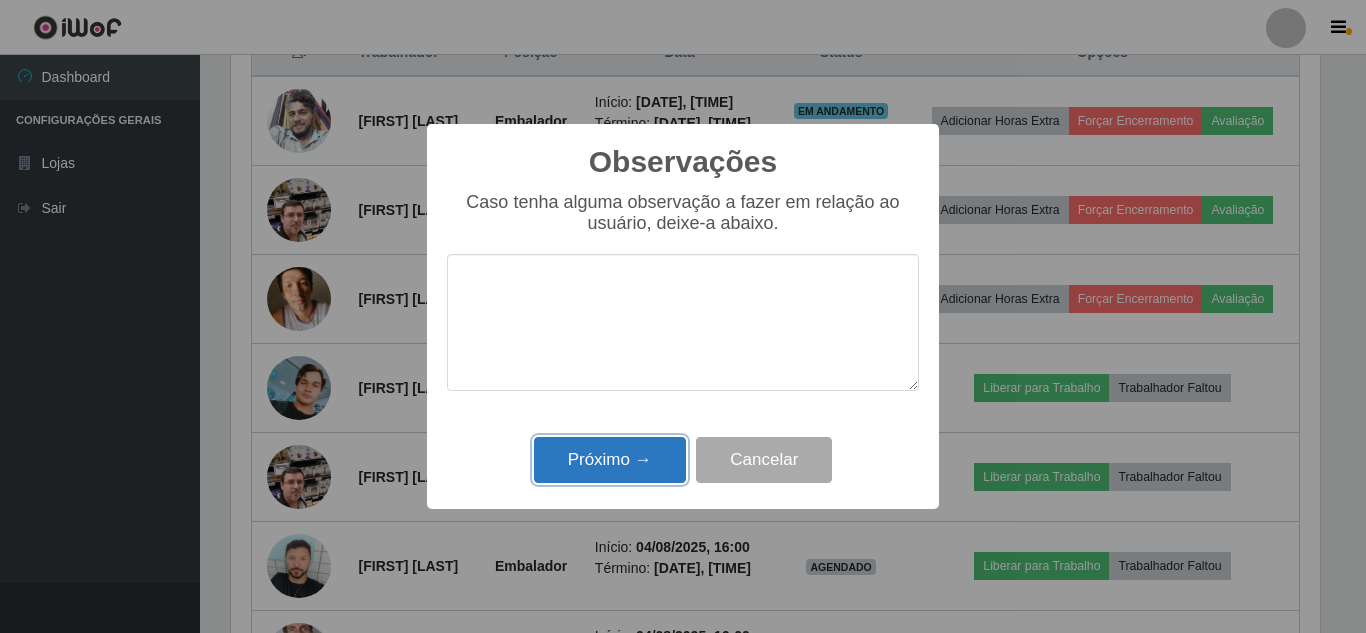click on "Próximo →" at bounding box center (610, 460) 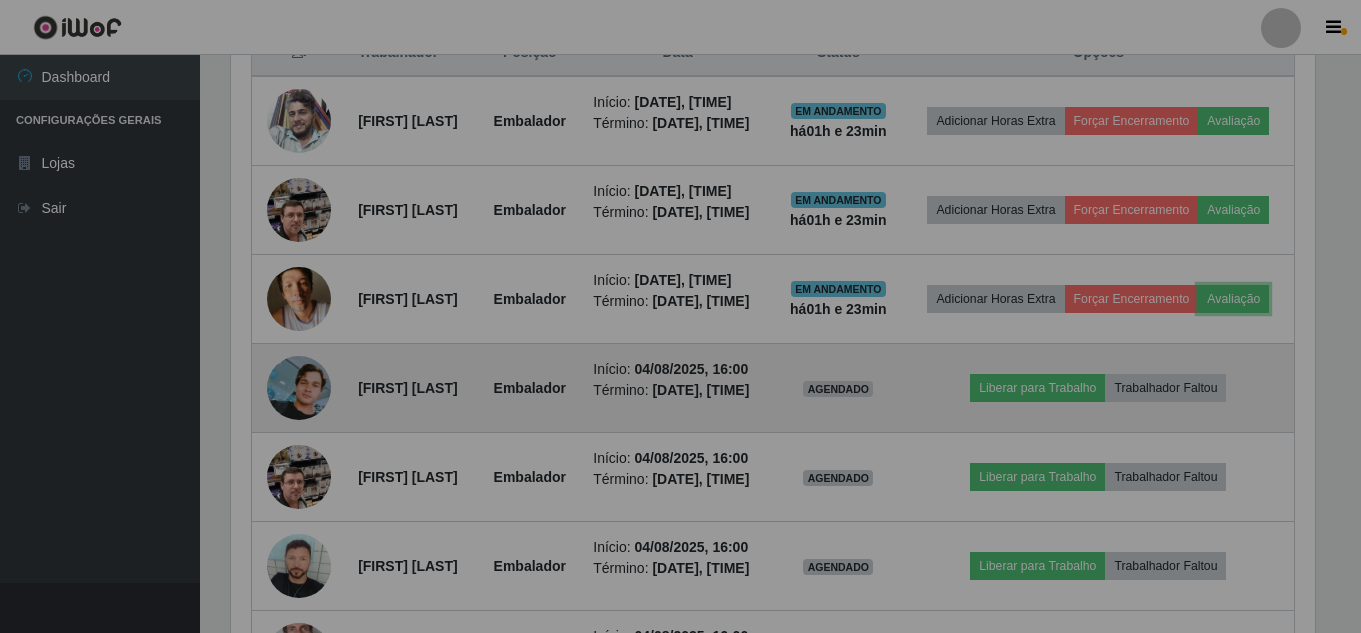 scroll, scrollTop: 999585, scrollLeft: 998901, axis: both 